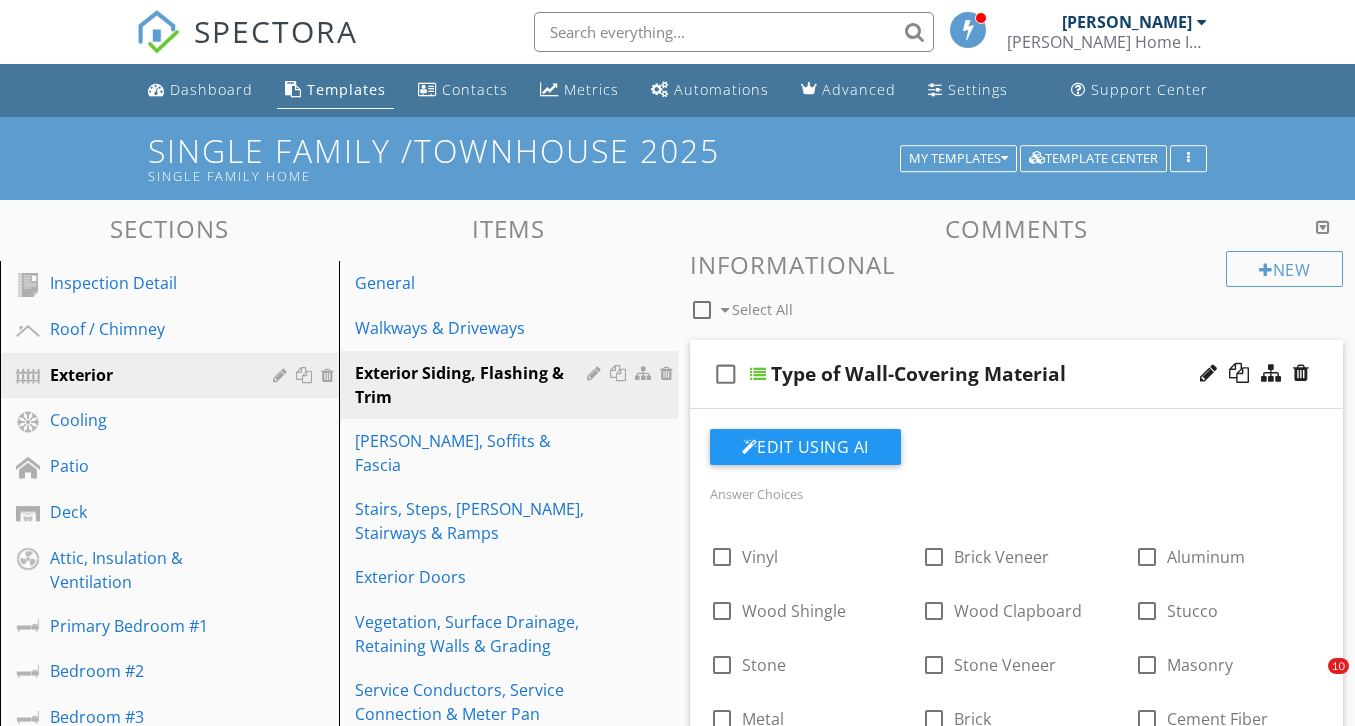 scroll, scrollTop: 312, scrollLeft: 0, axis: vertical 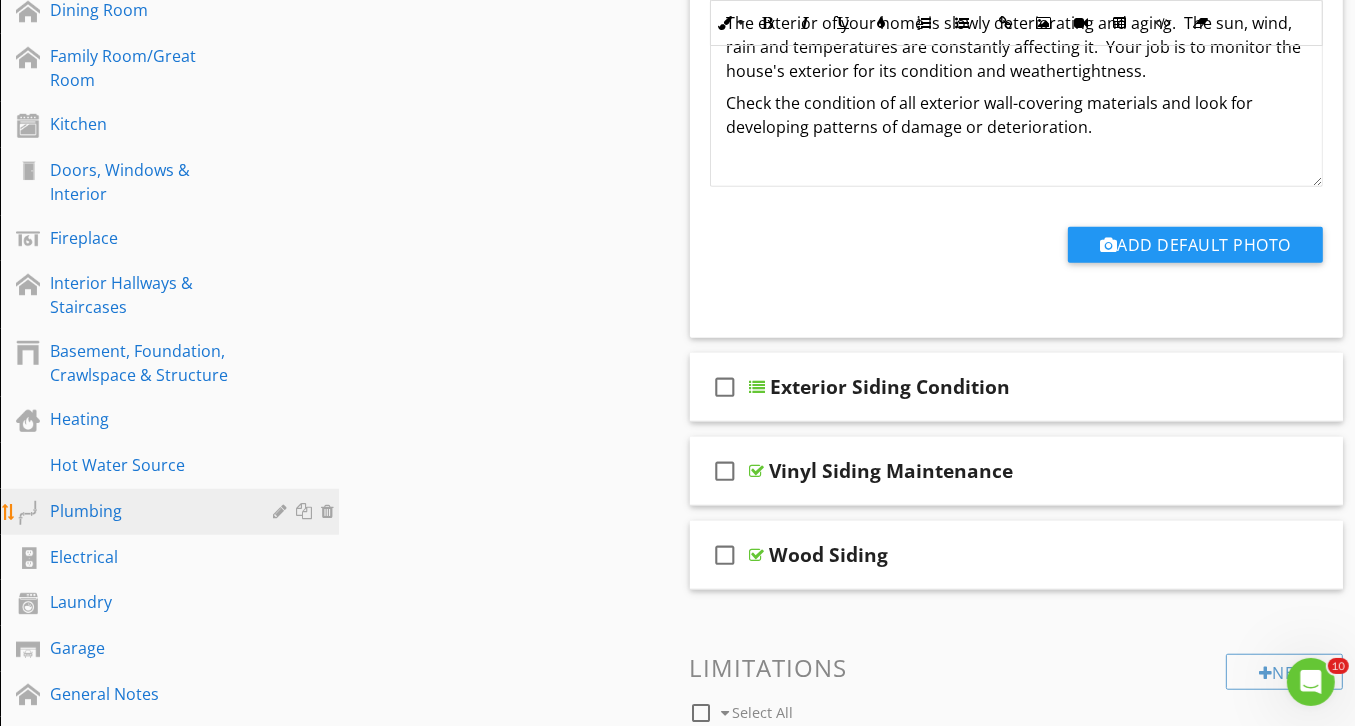 click on "Plumbing" at bounding box center [147, 511] 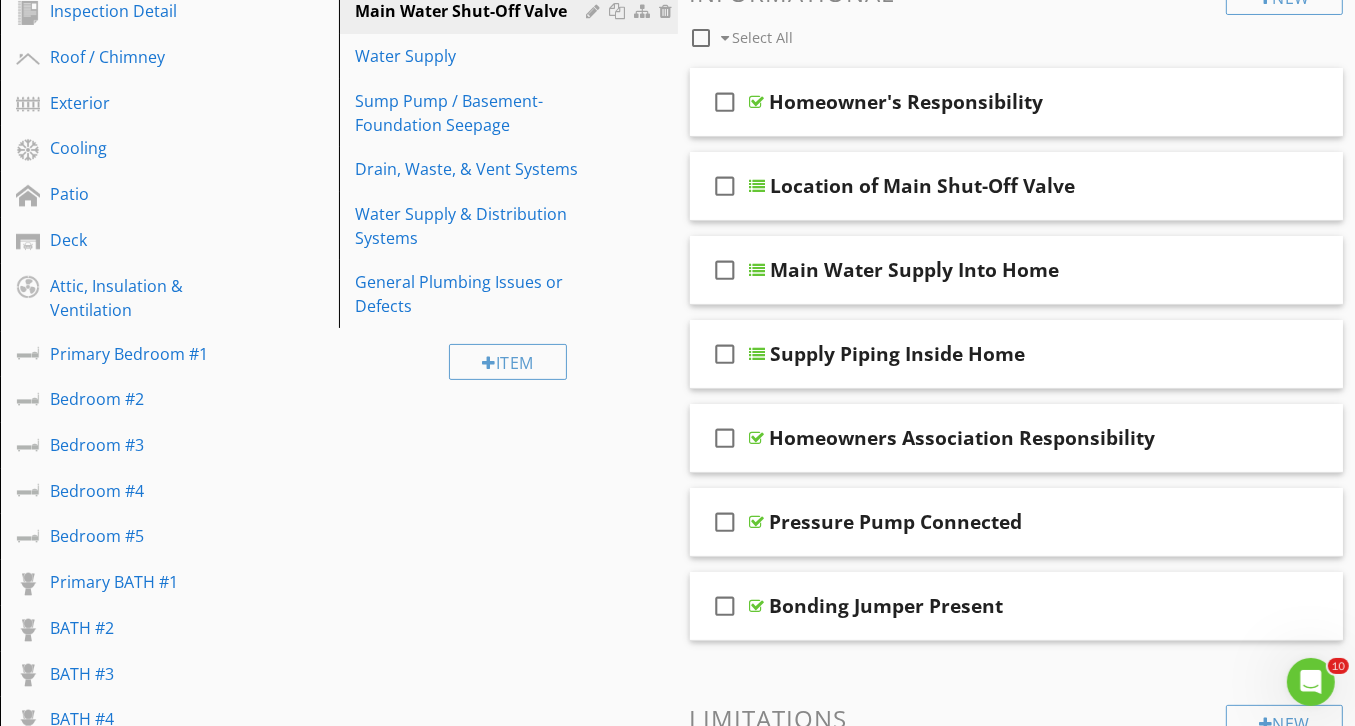 scroll, scrollTop: 268, scrollLeft: 0, axis: vertical 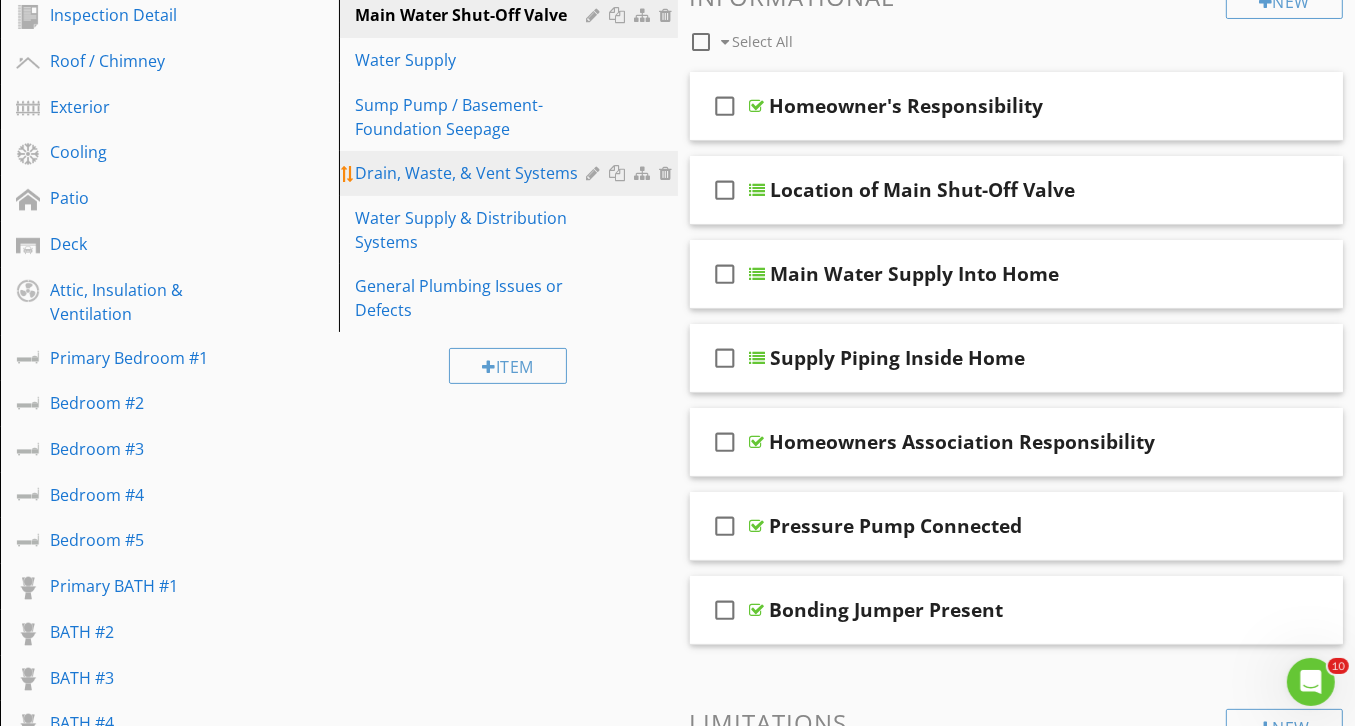 click on "Drain, Waste, & Vent Systems" at bounding box center (474, 173) 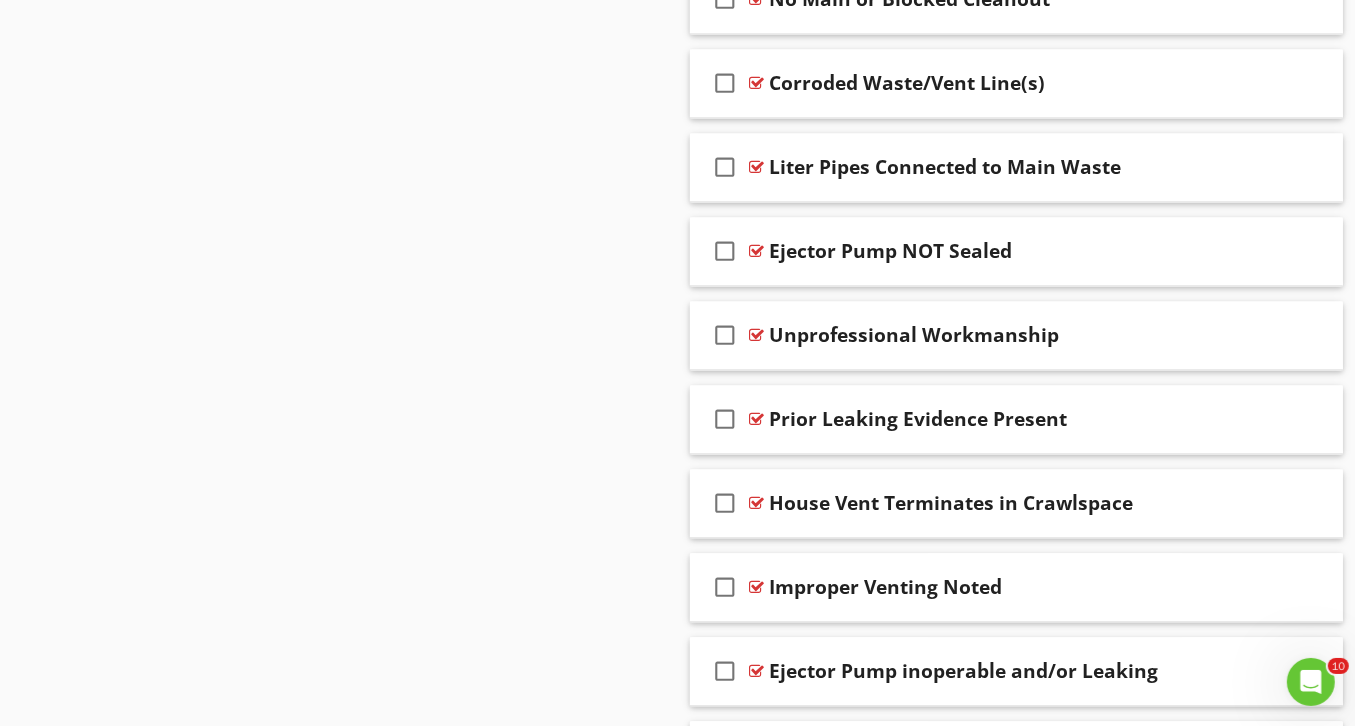 scroll, scrollTop: 3760, scrollLeft: 0, axis: vertical 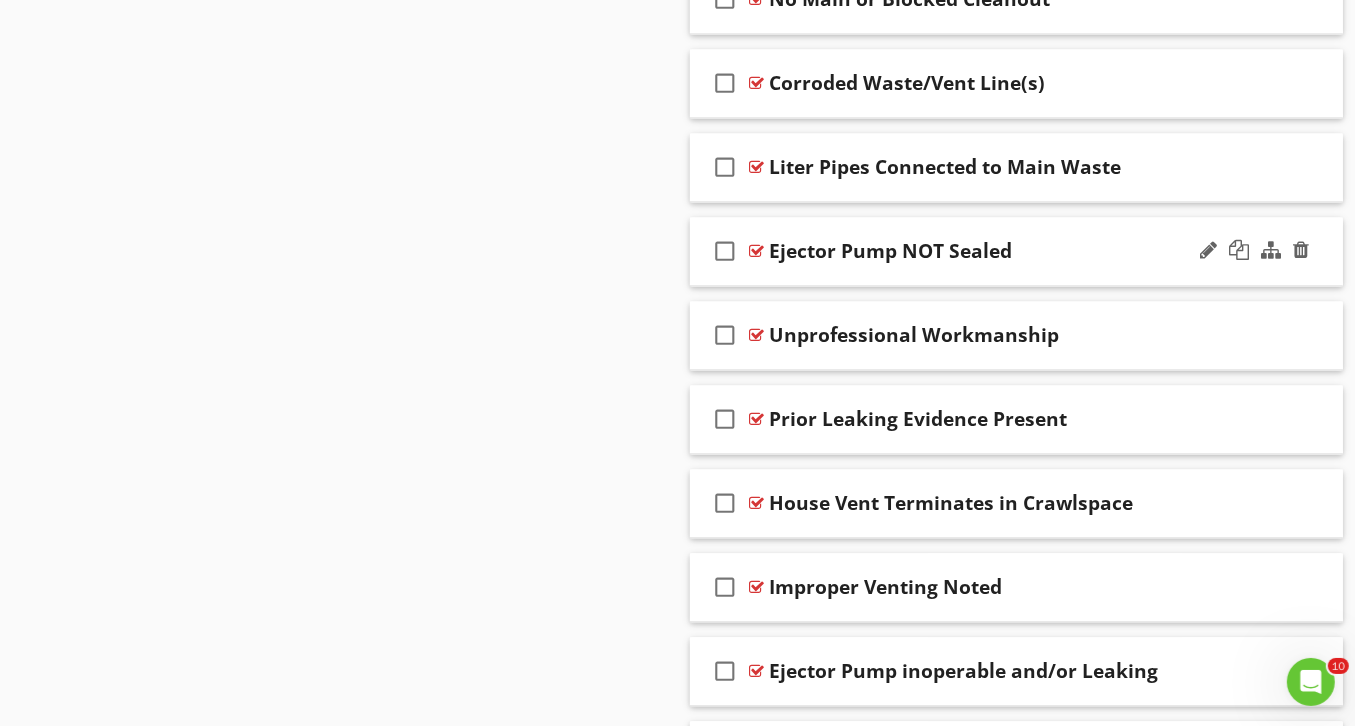 type 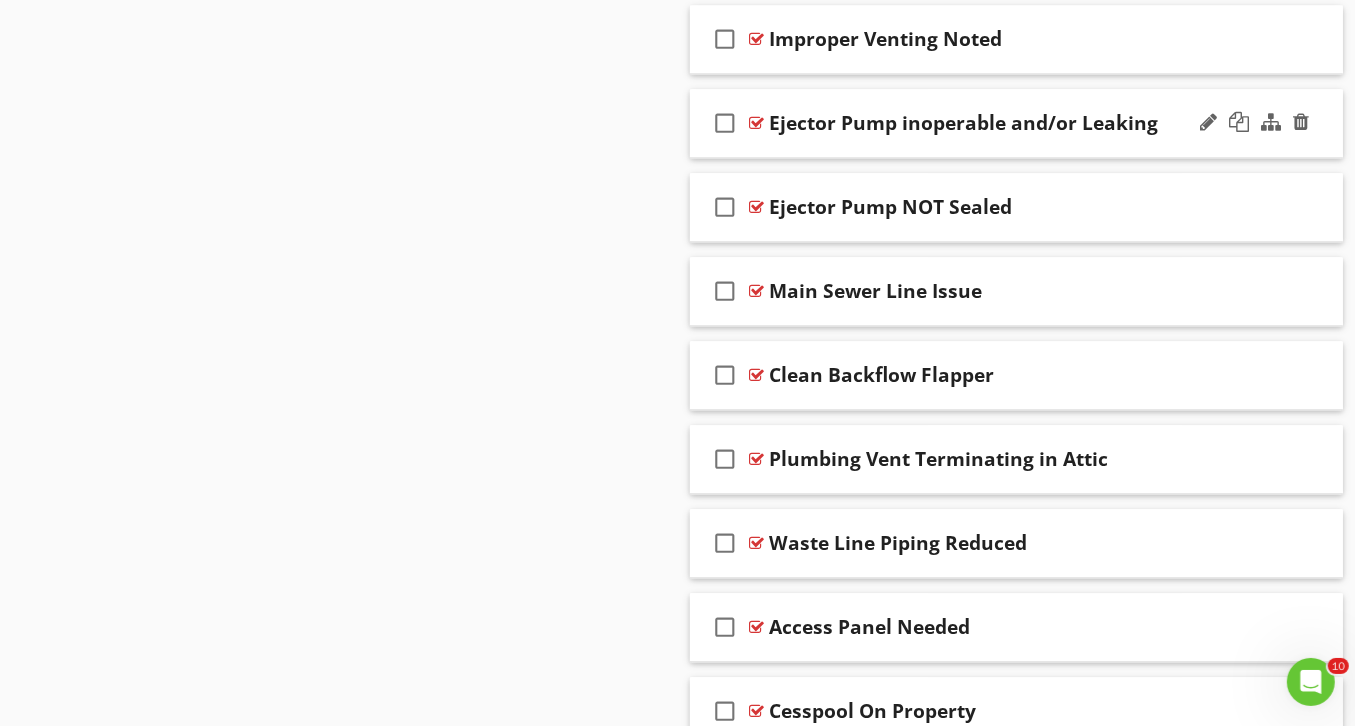 scroll, scrollTop: 4224, scrollLeft: 0, axis: vertical 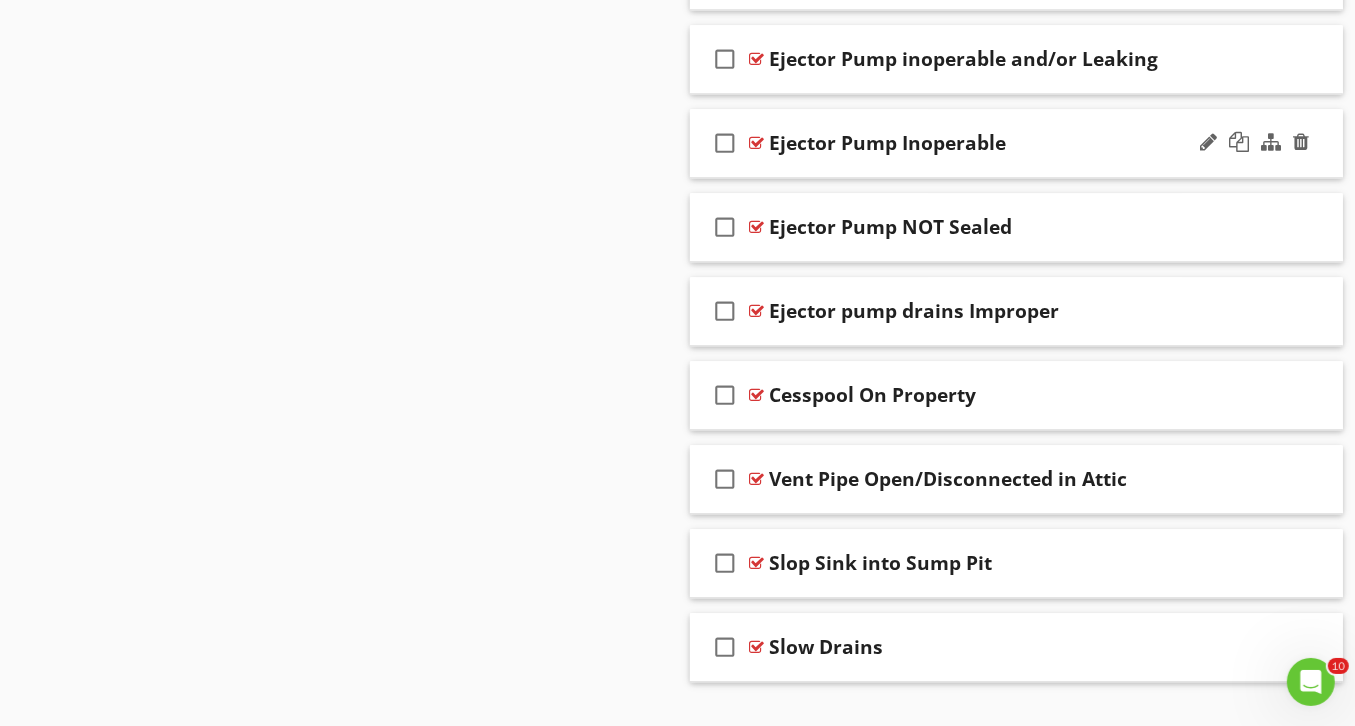 click at bounding box center [757, 143] 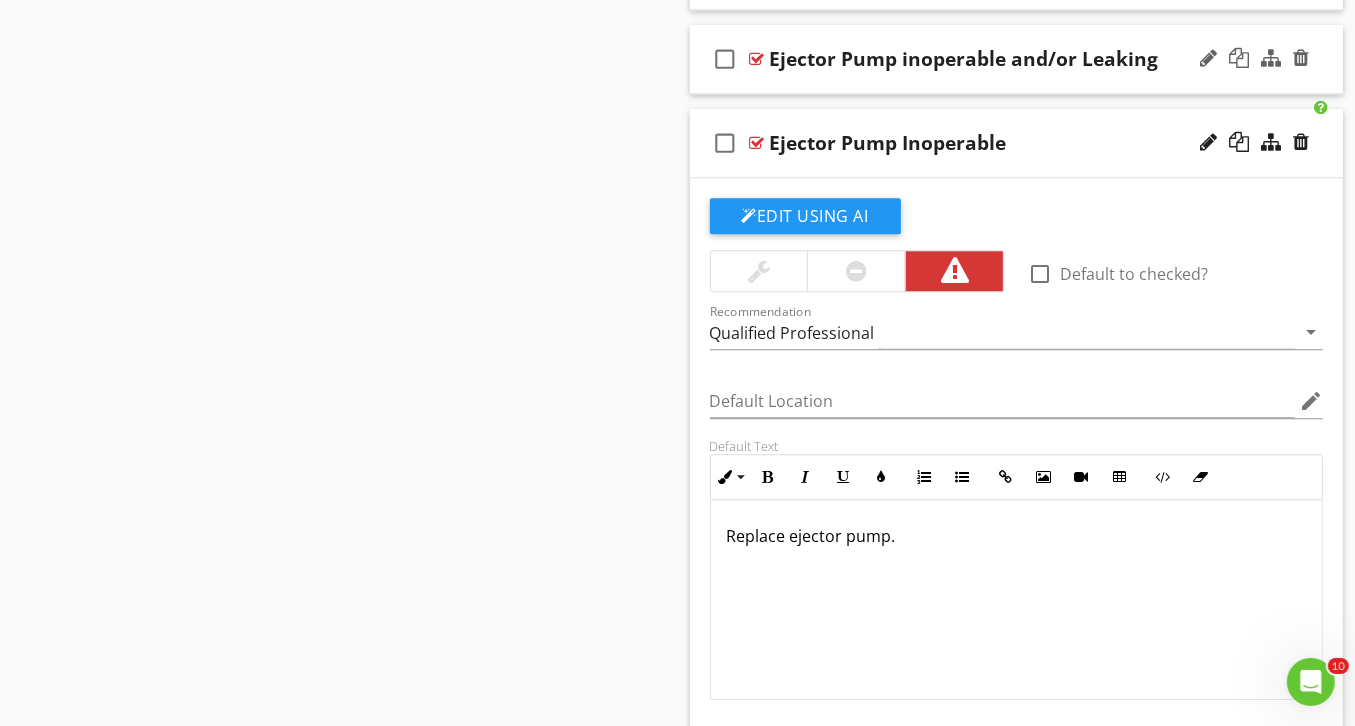 click at bounding box center (757, 59) 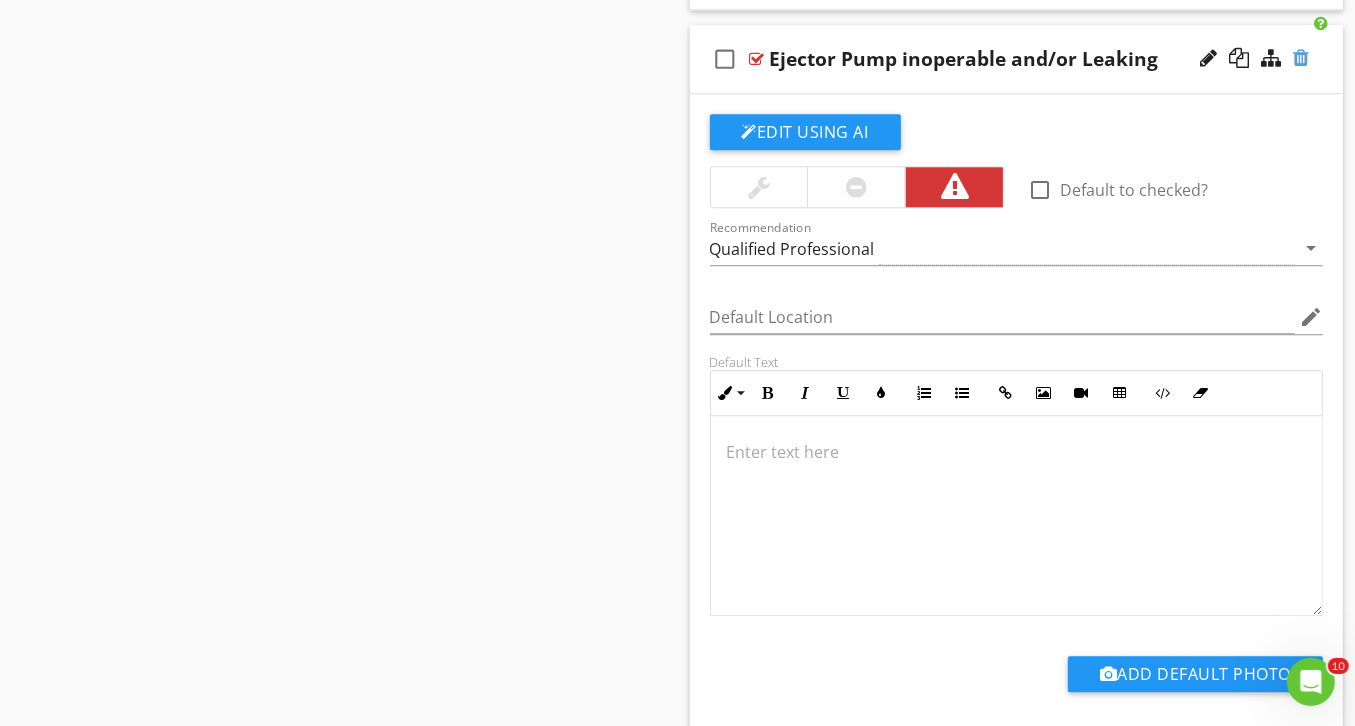 click at bounding box center [1301, 58] 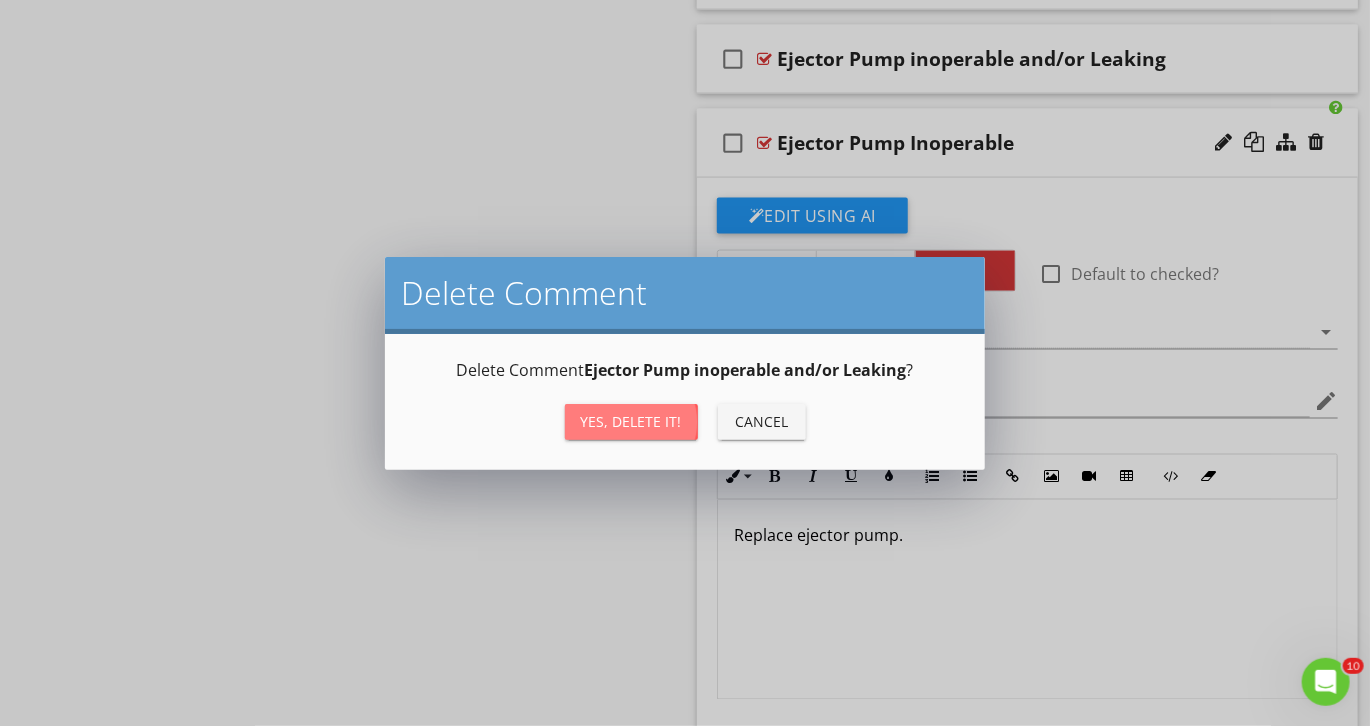 click on "Yes, Delete it!" at bounding box center [631, 421] 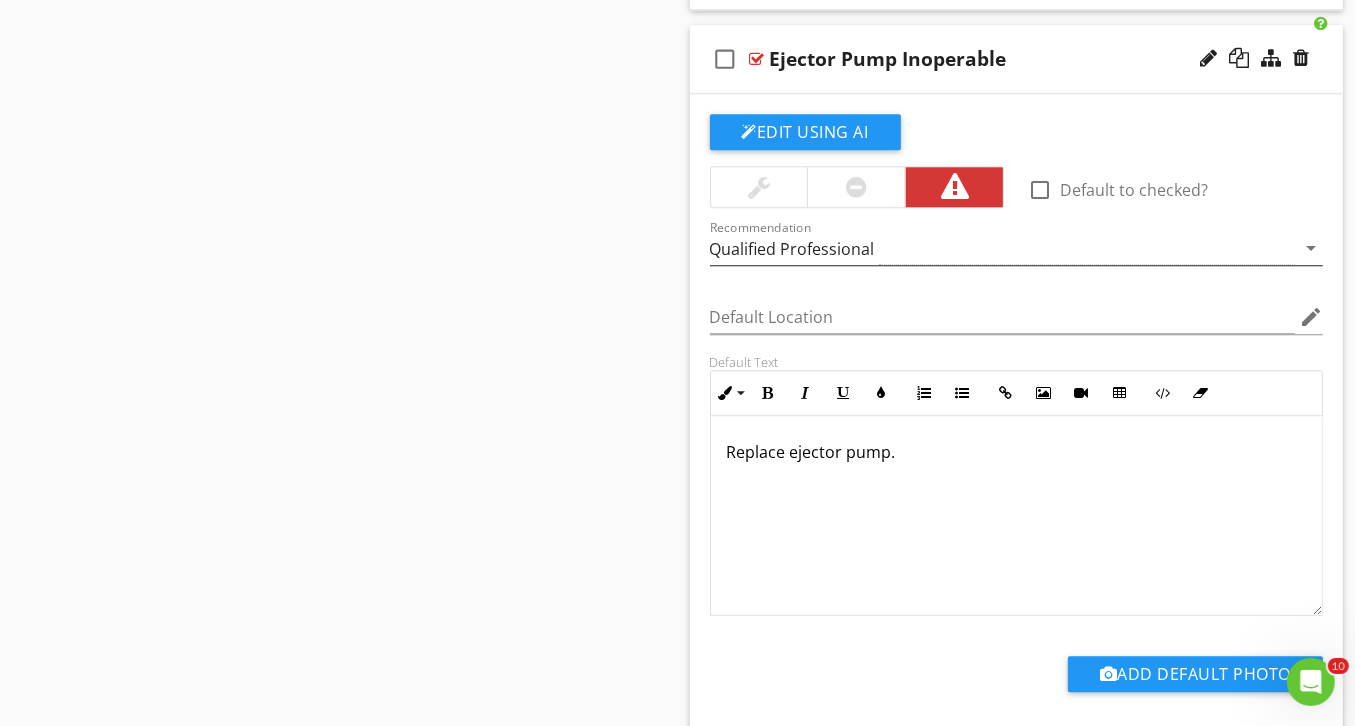 scroll, scrollTop: 4624, scrollLeft: 0, axis: vertical 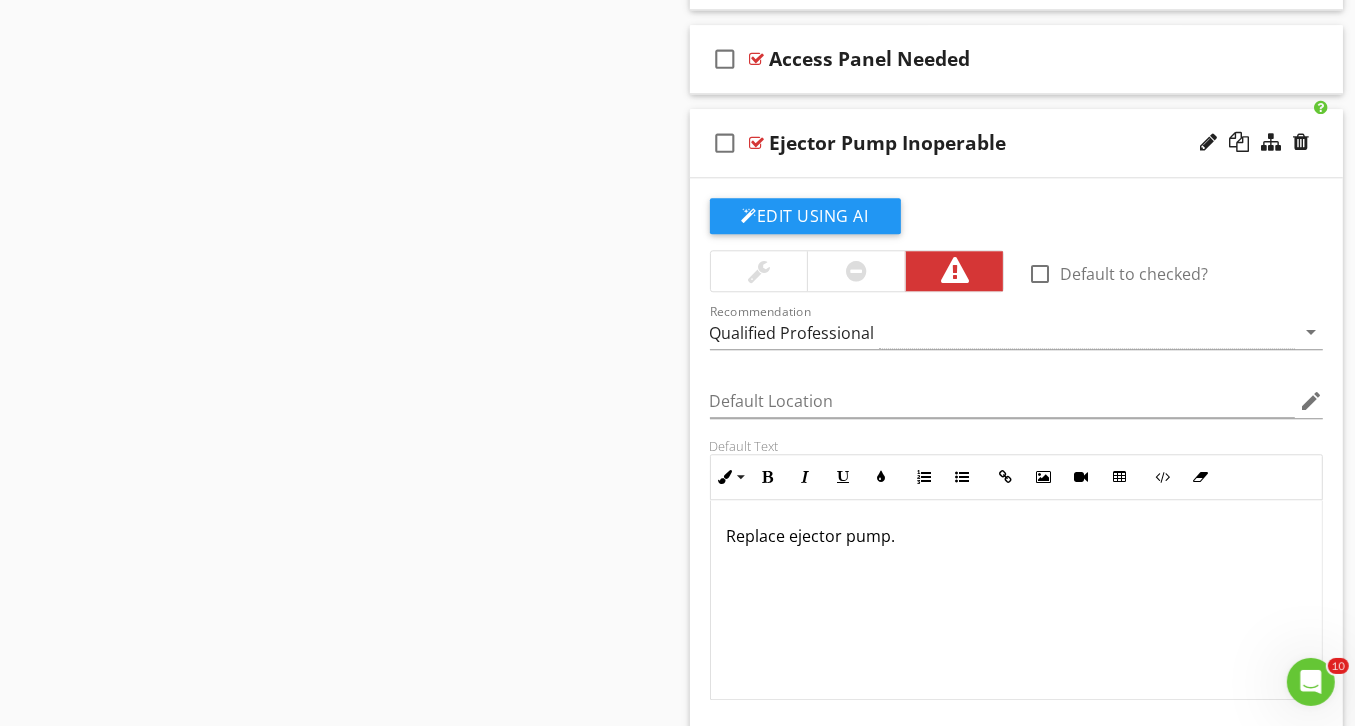 click on "Replace ejector pump." at bounding box center (1017, 600) 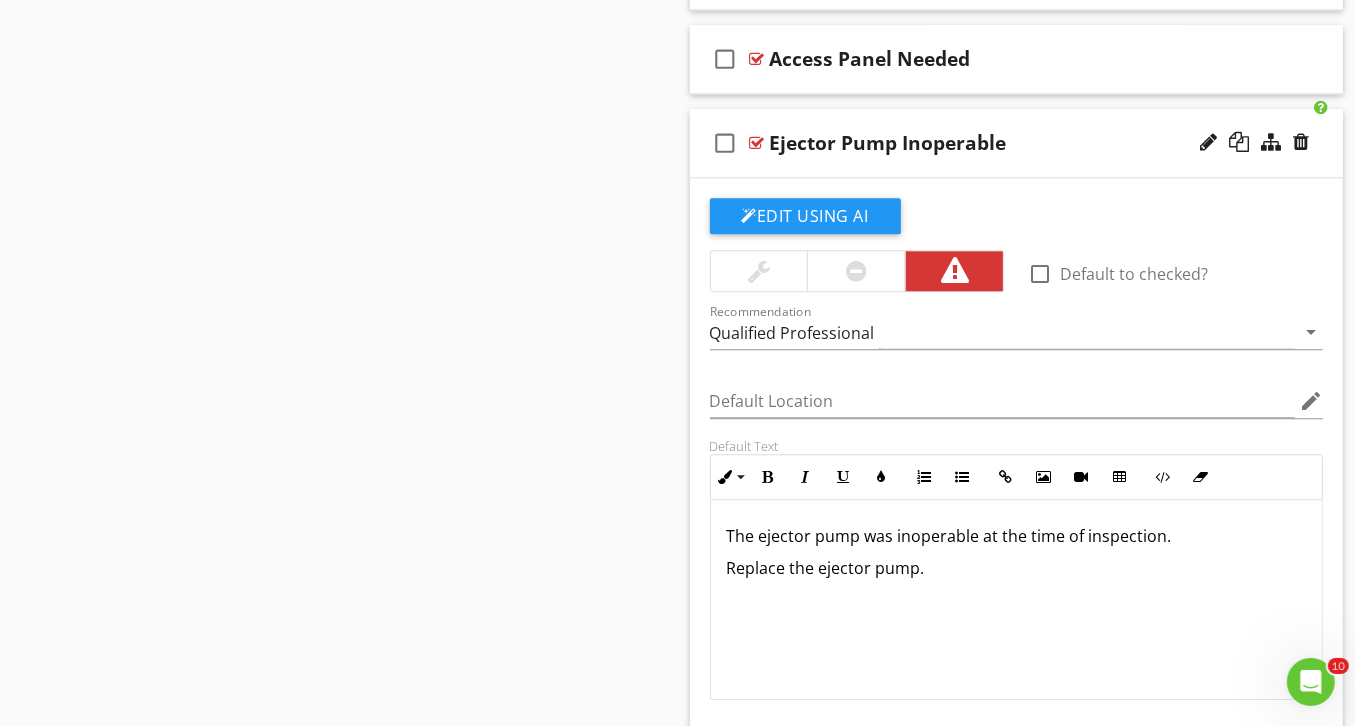 click at bounding box center (757, 143) 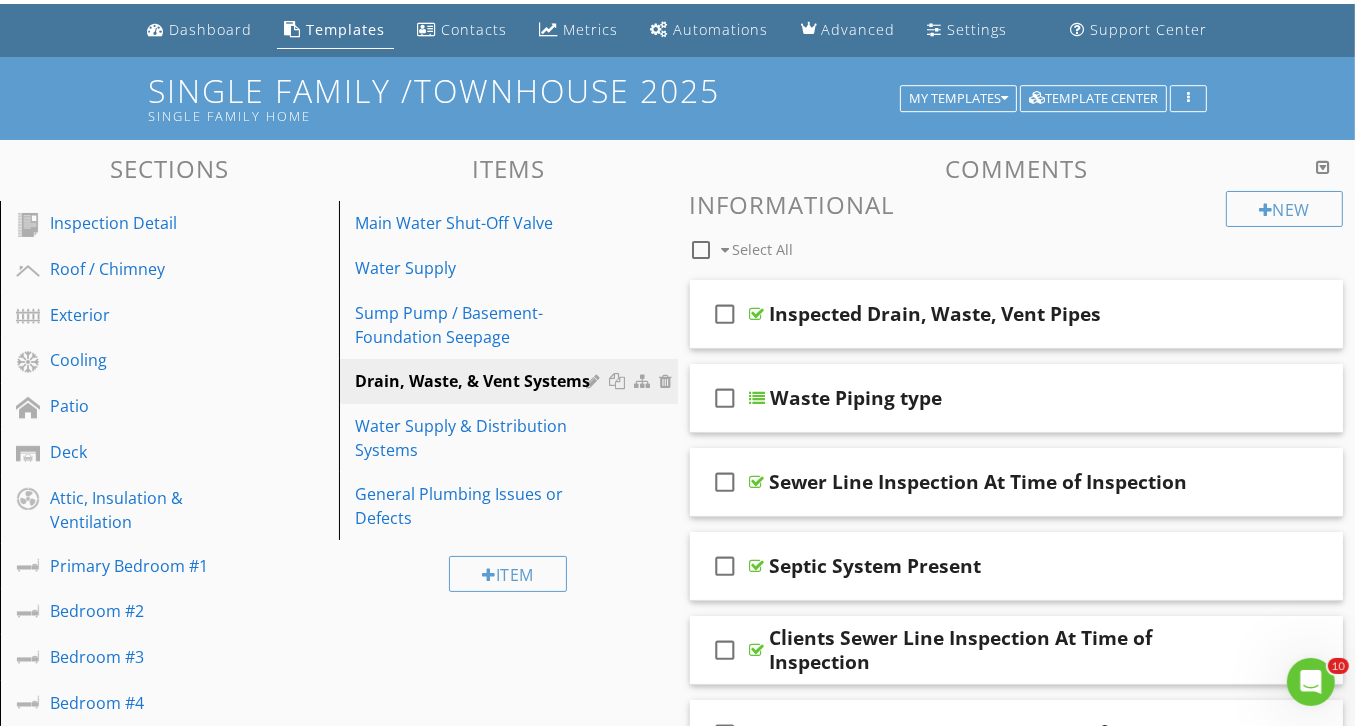 scroll, scrollTop: 0, scrollLeft: 0, axis: both 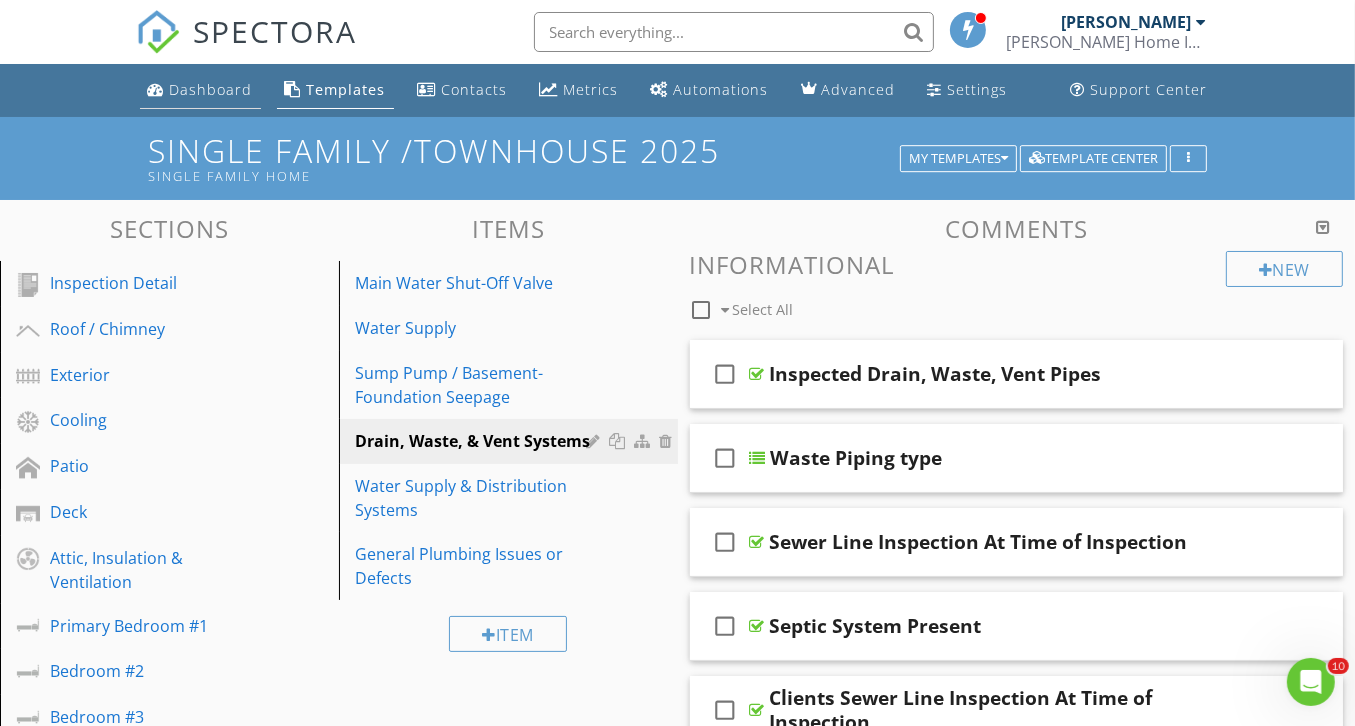 click on "Dashboard" at bounding box center [211, 89] 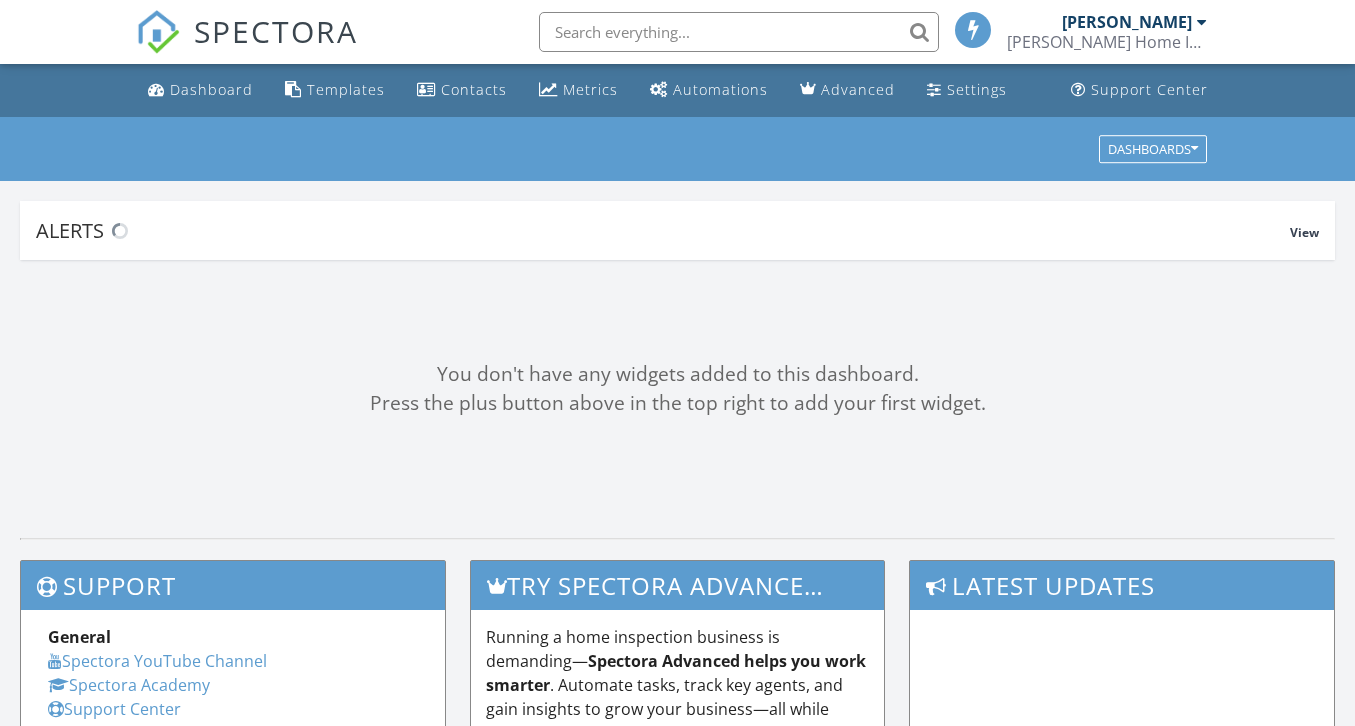 scroll, scrollTop: 0, scrollLeft: 0, axis: both 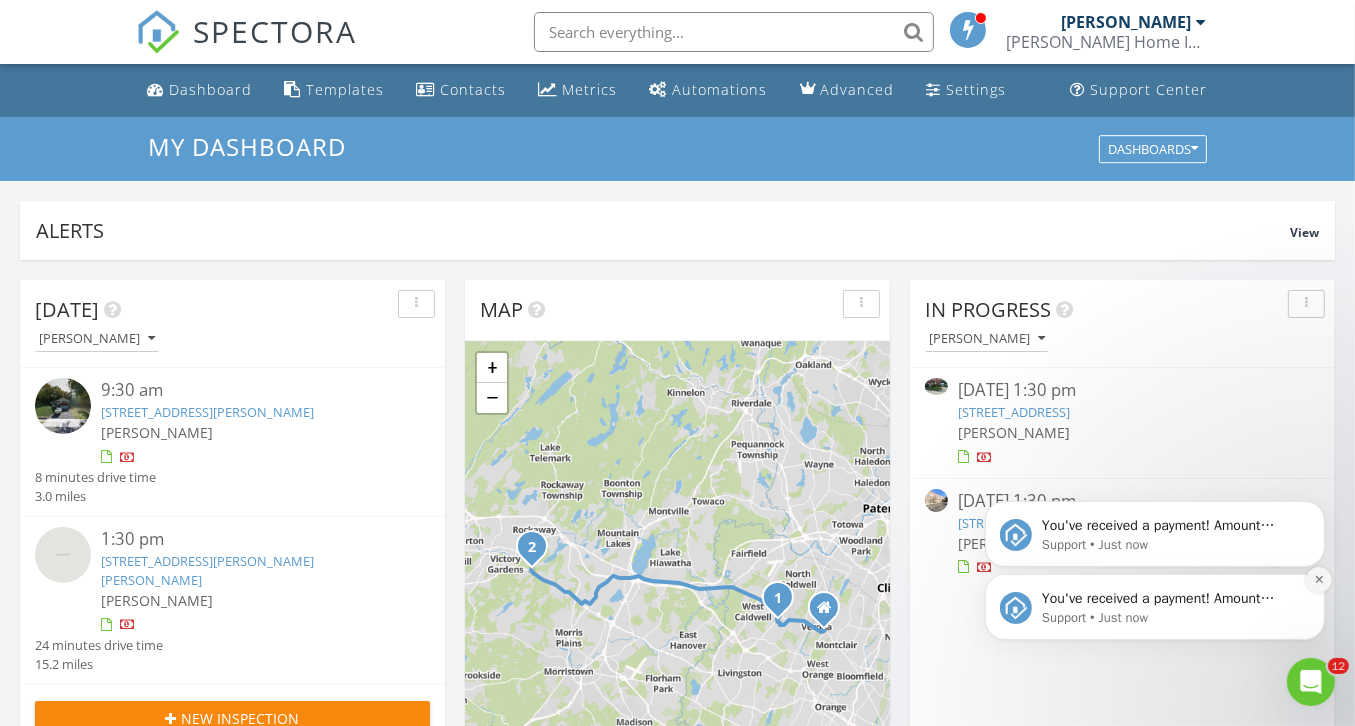 click 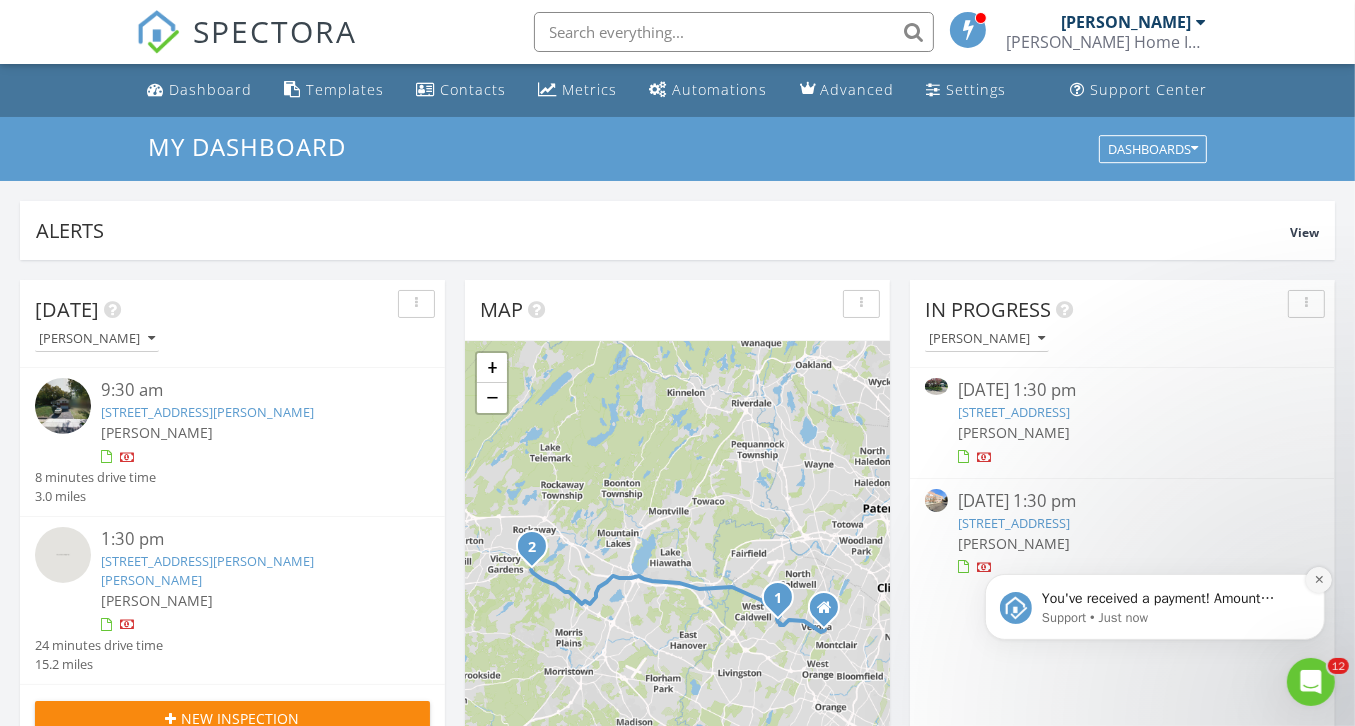 drag, startPoint x: 1323, startPoint y: 656, endPoint x: 1323, endPoint y: 582, distance: 74 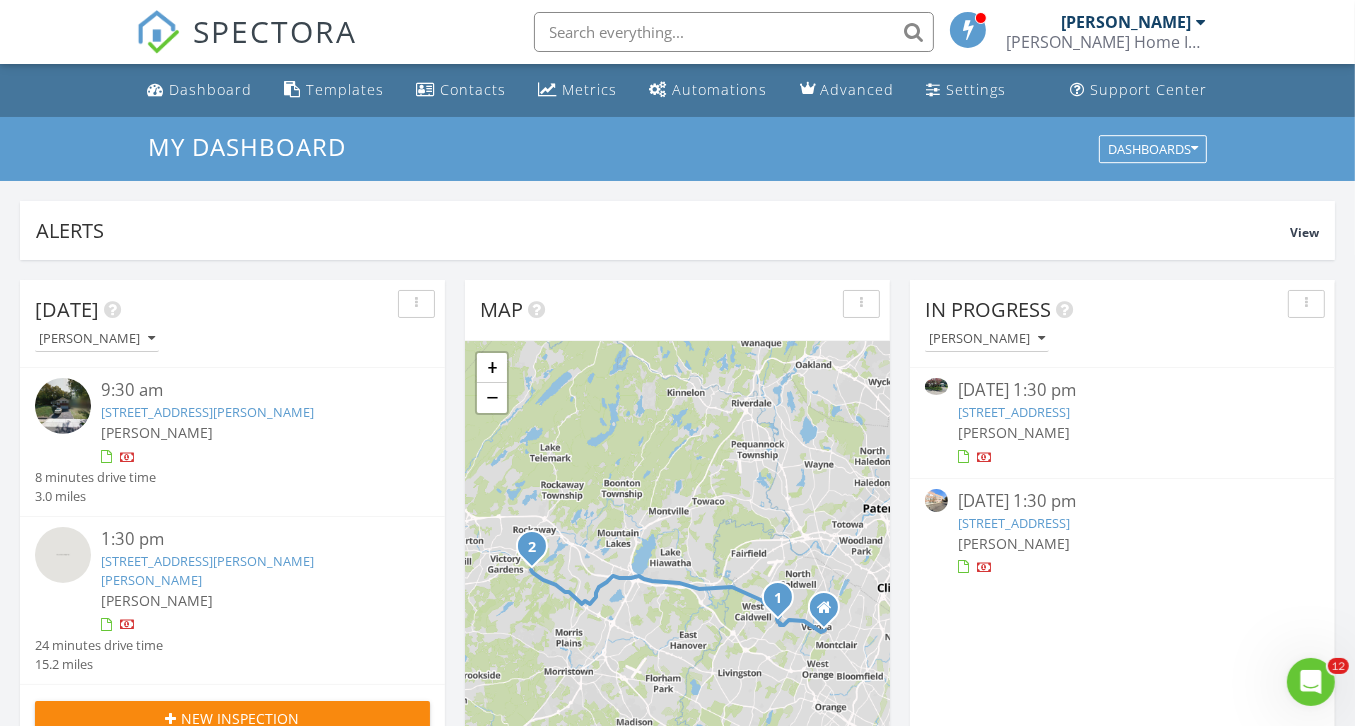 click on "45 Oakwood Avenue, Mine Hill Township, NJ 07803" at bounding box center (1014, 412) 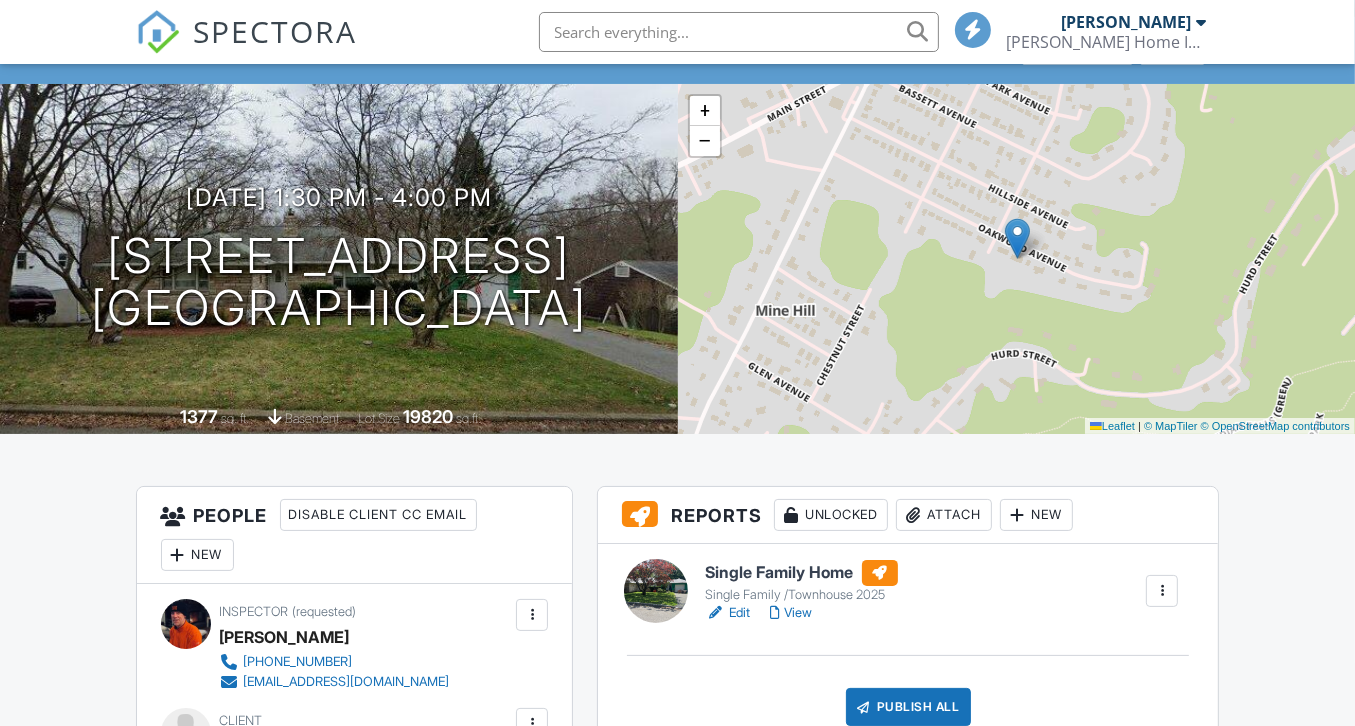 scroll, scrollTop: 100, scrollLeft: 0, axis: vertical 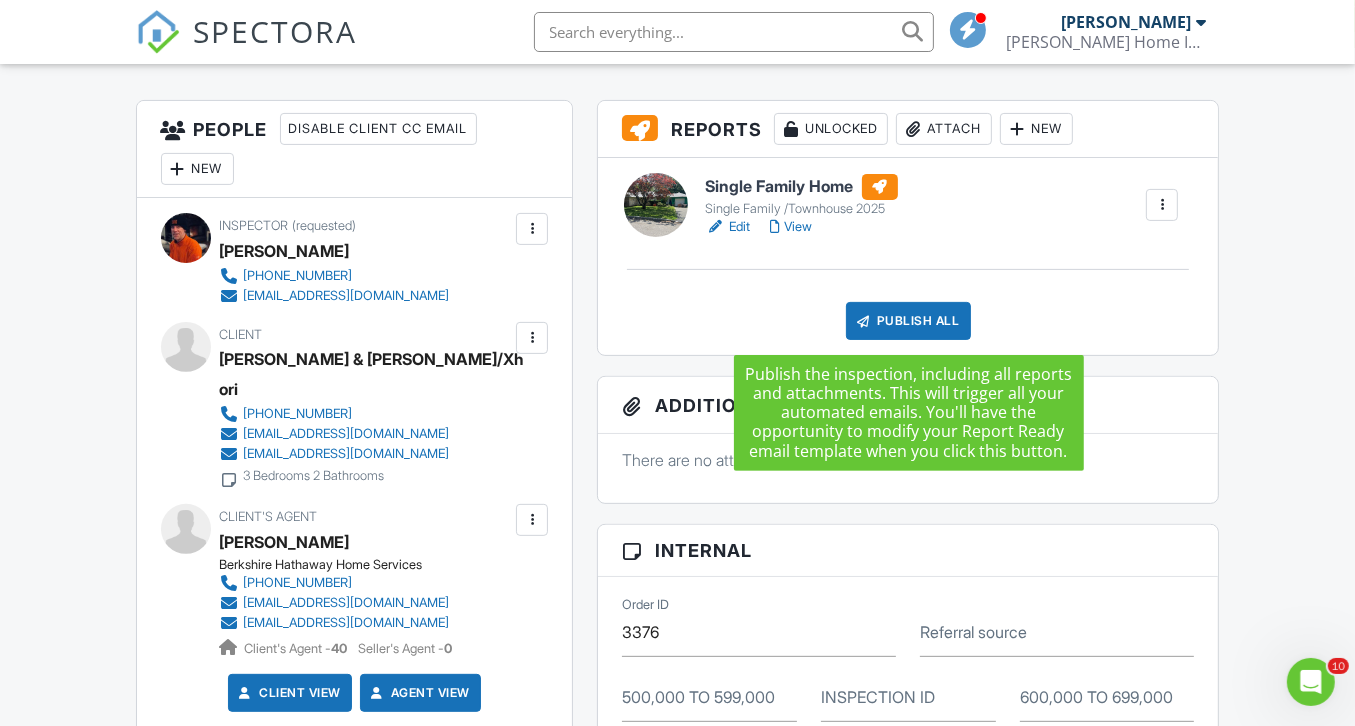 click on "Publish All" at bounding box center [908, 321] 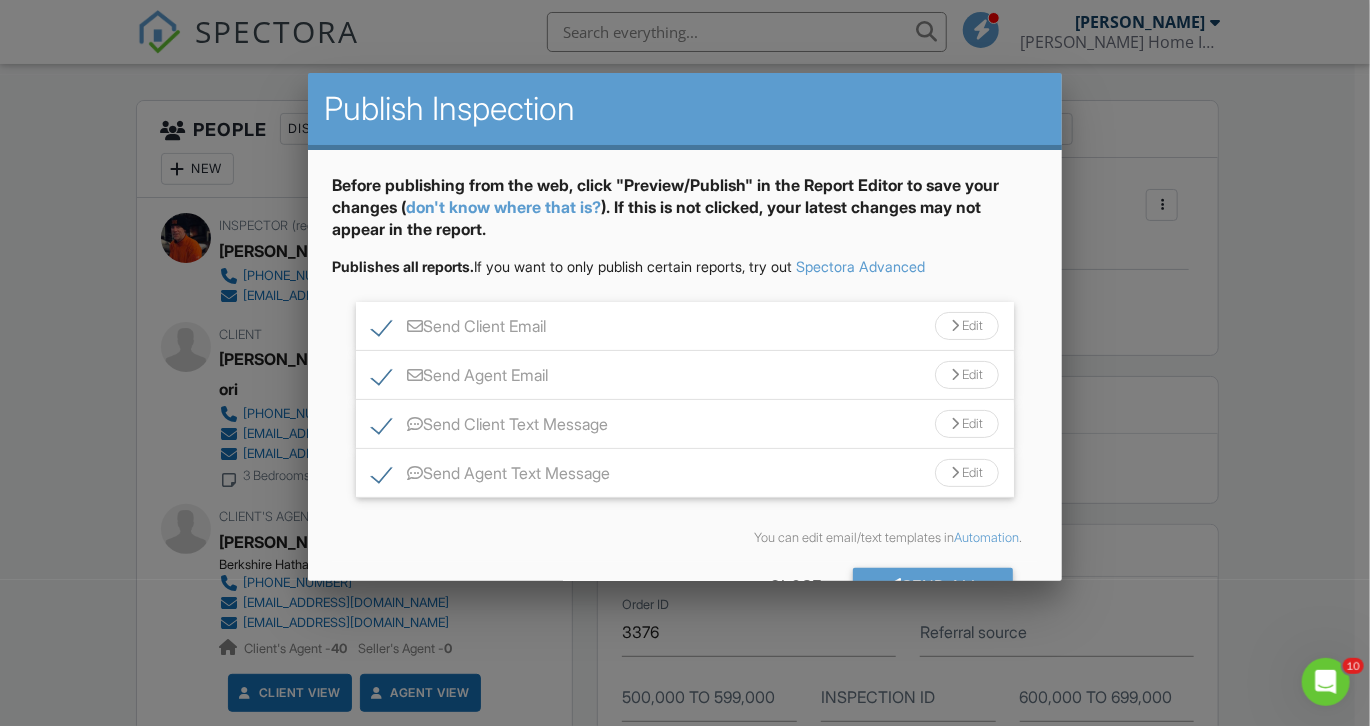 click at bounding box center (955, 424) 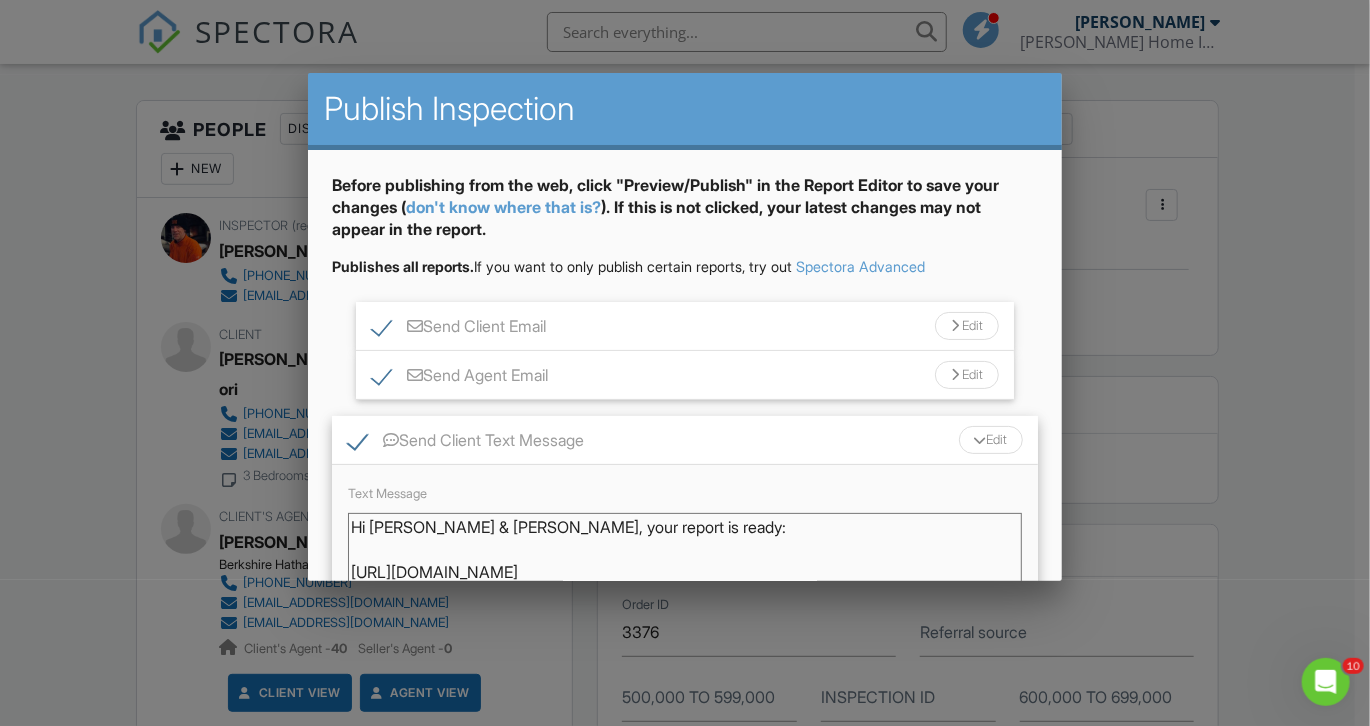 click on "Hi [PERSON_NAME] & [PERSON_NAME], your report is ready:
[URL][DOMAIN_NAME]
- [PERSON_NAME] [PHONE_NUMBER]" at bounding box center (685, 563) 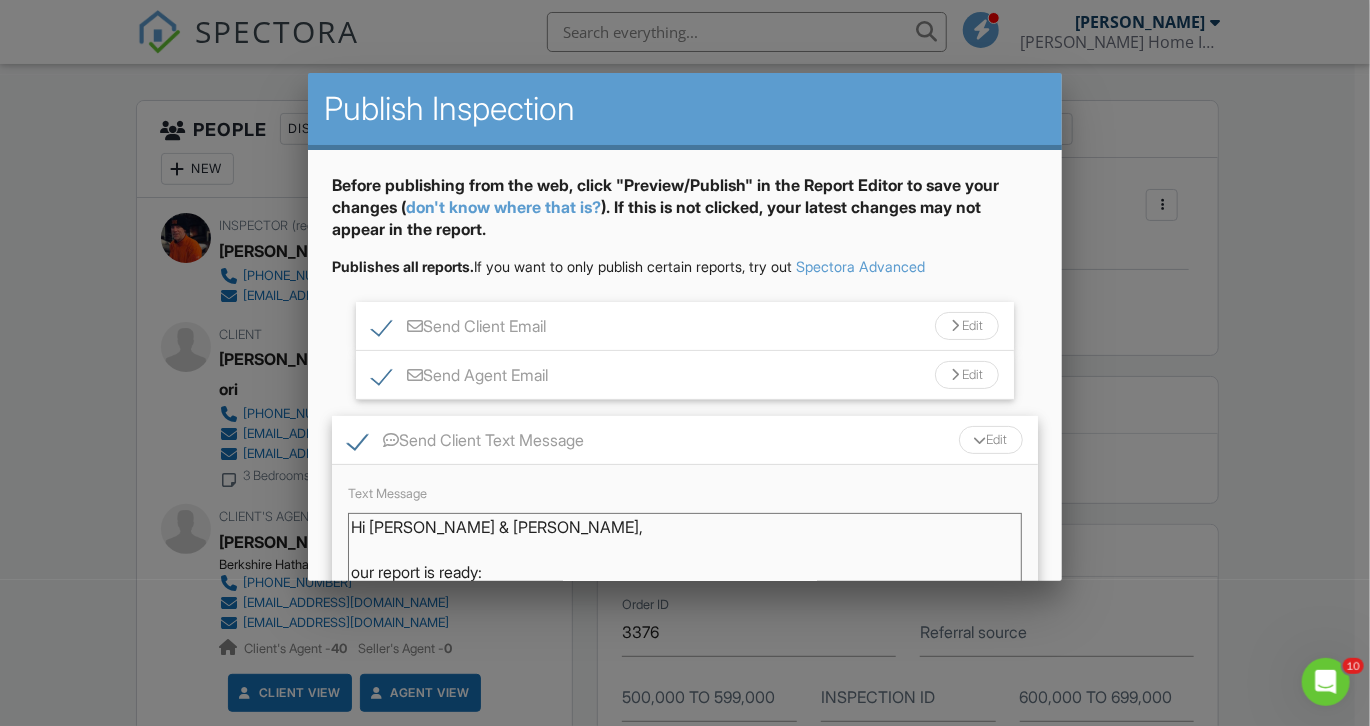scroll, scrollTop: 0, scrollLeft: 0, axis: both 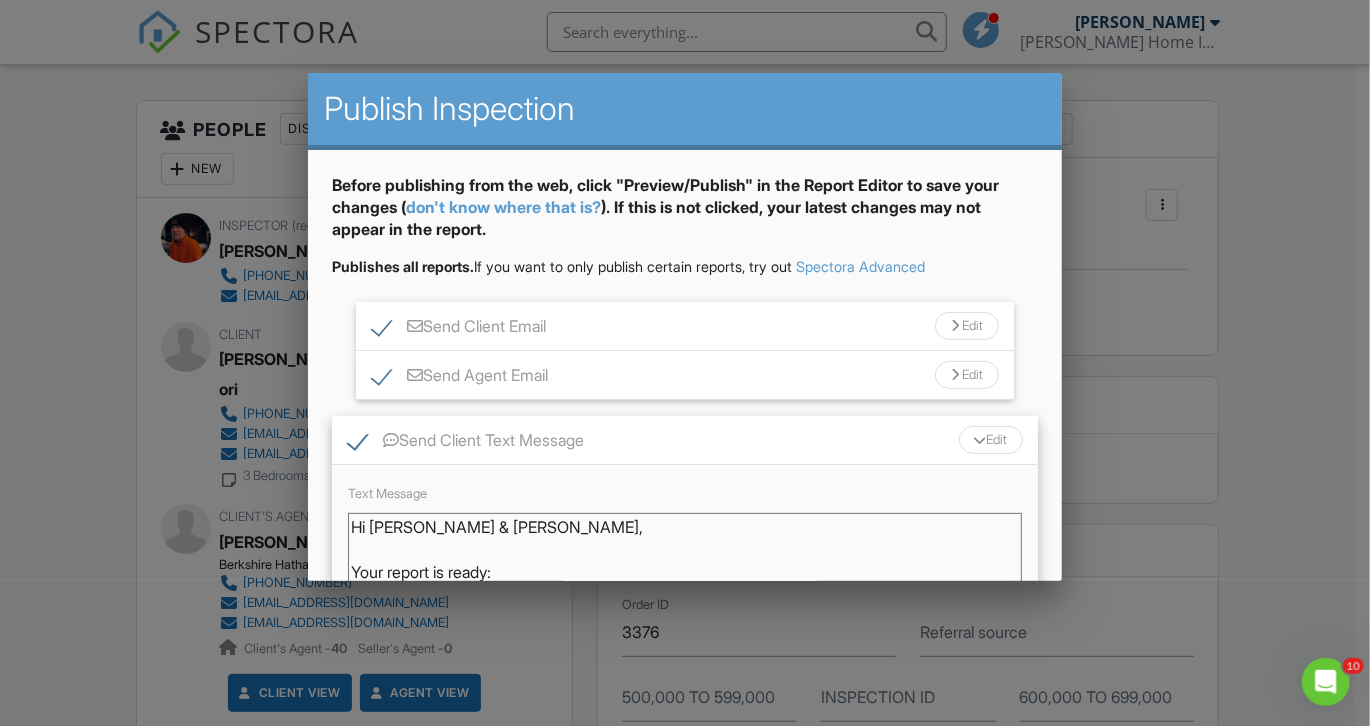 type on "Hi Kristina & Paul,
Your report is ready:
https://app.spectora.com/u/OIWVjPD
- Jack McEvoy 201-396-5928" 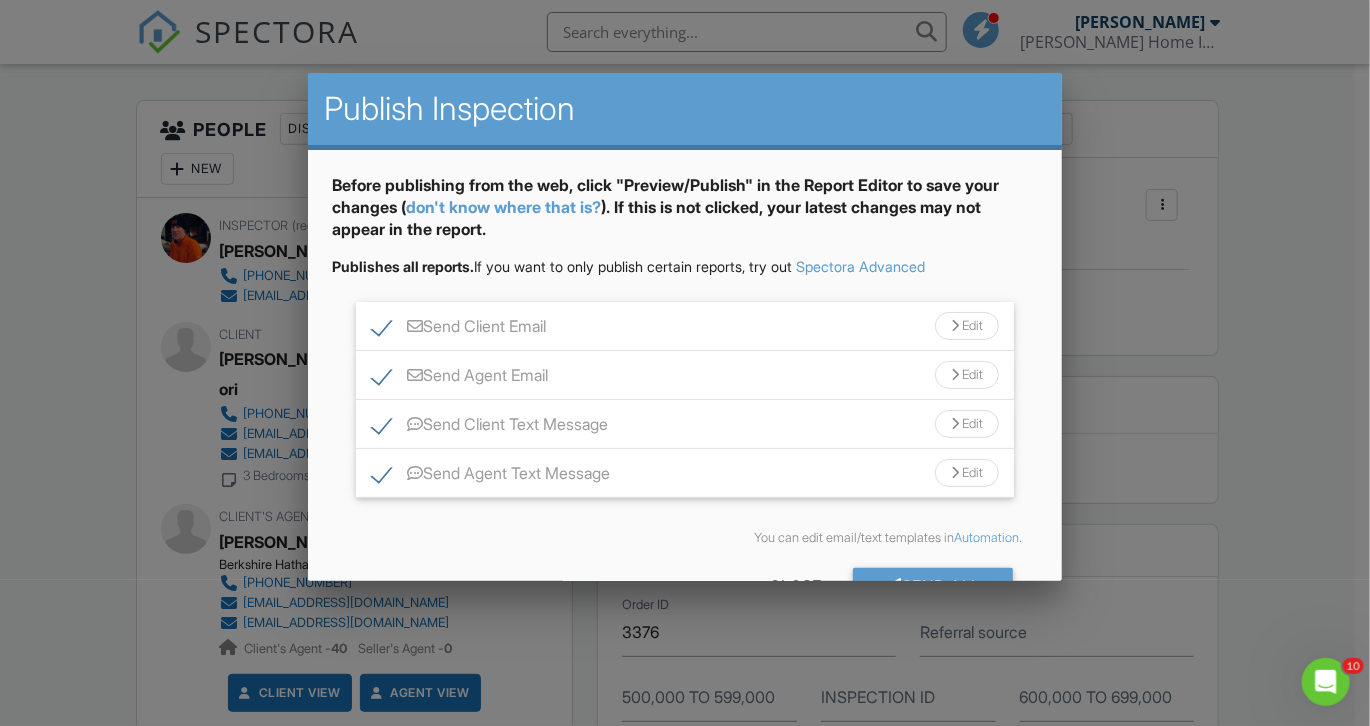 click at bounding box center [955, 473] 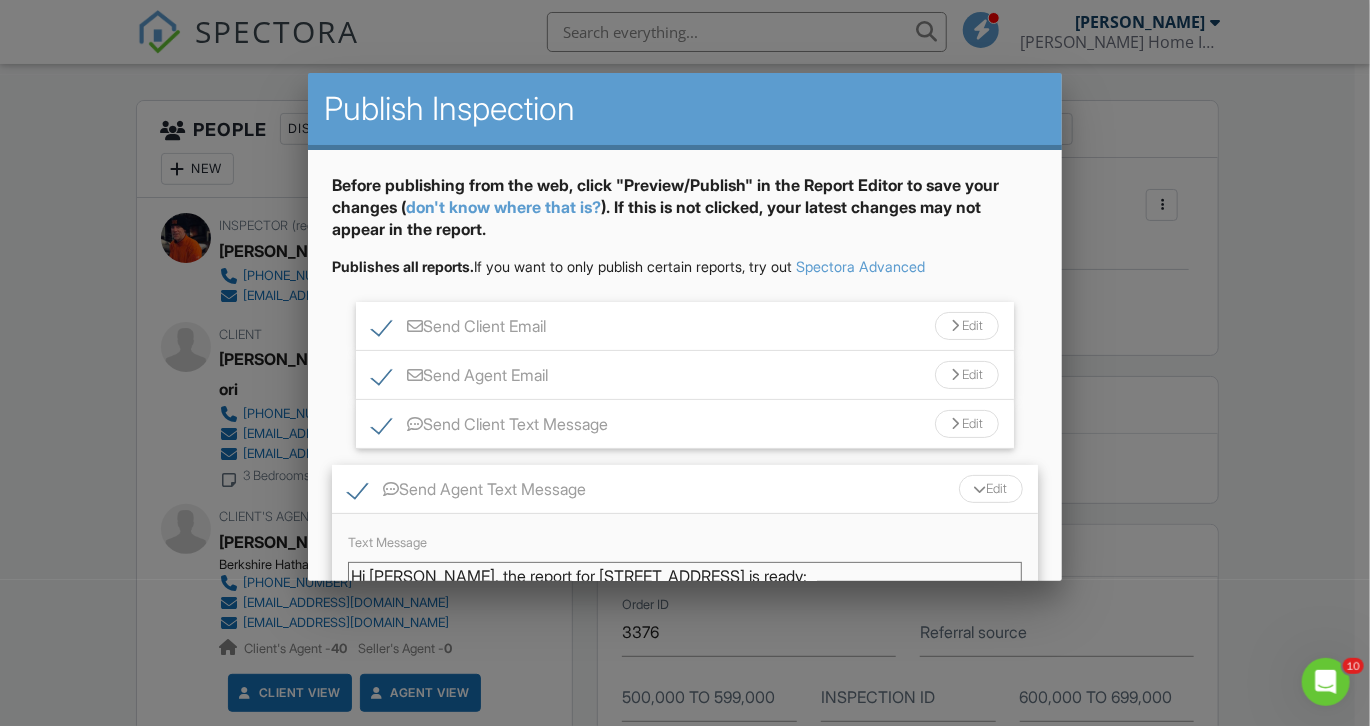 click on "Hi [PERSON_NAME], the report for [STREET_ADDRESS] is ready:
[URL][DOMAIN_NAME]
- [PERSON_NAME] [PHONE_NUMBER]" at bounding box center (685, 612) 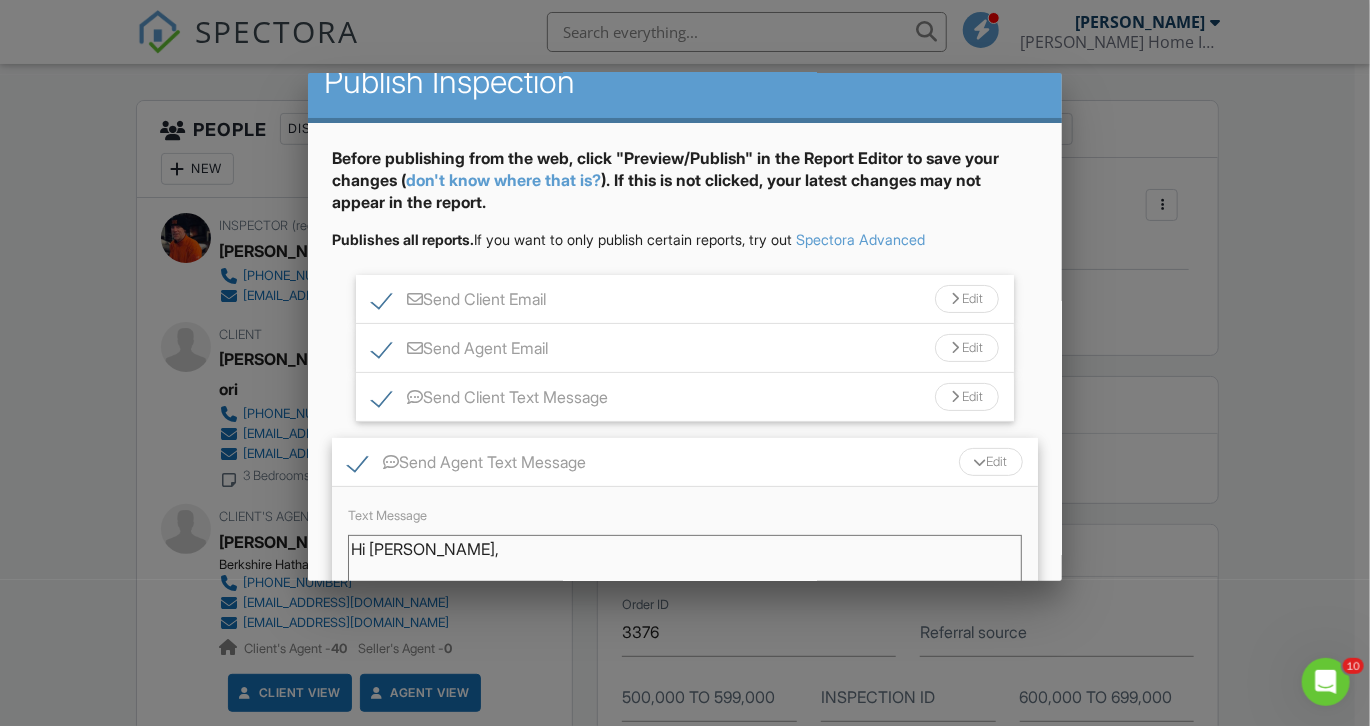 scroll, scrollTop: 49, scrollLeft: 0, axis: vertical 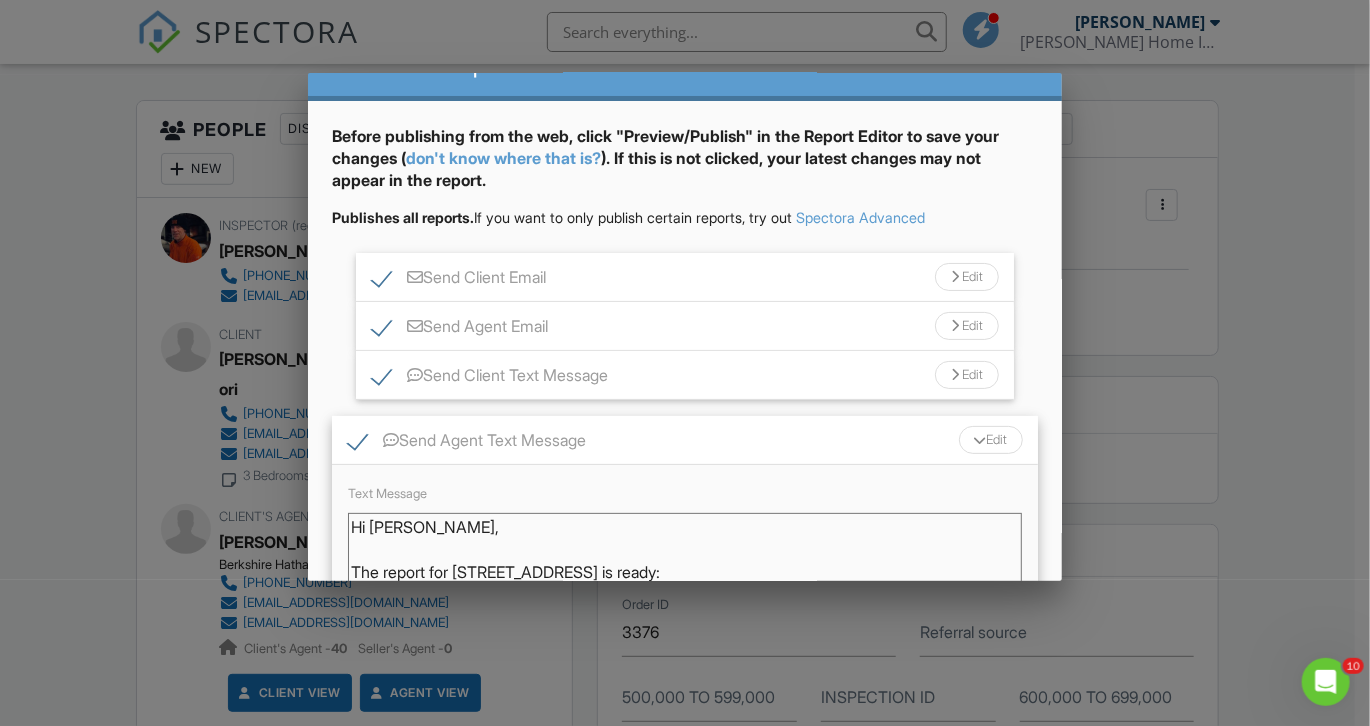 type on "Hi Alexa,
The report for 45 Oakwood Avenue is ready:
https://app.spectora.com/u/N6jADyH
- Jack McEvoy 201-396-5928" 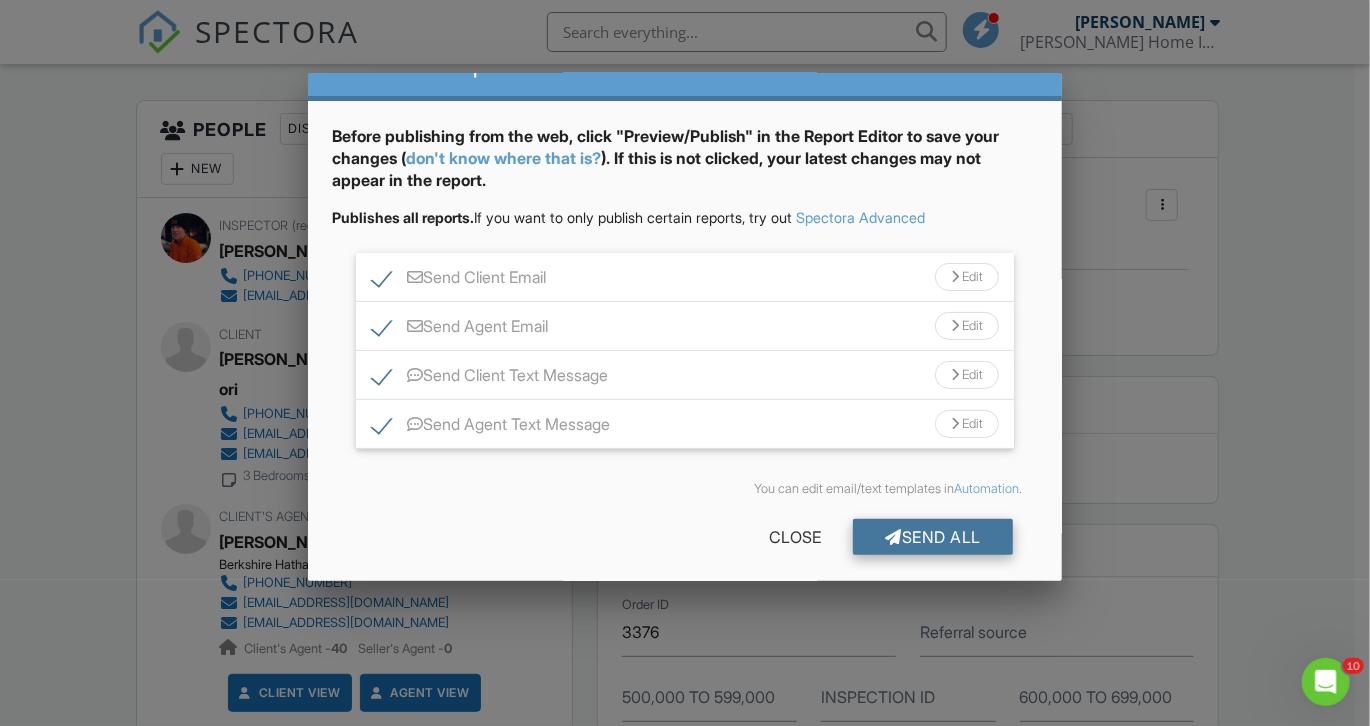 click on "Send All" at bounding box center (933, 537) 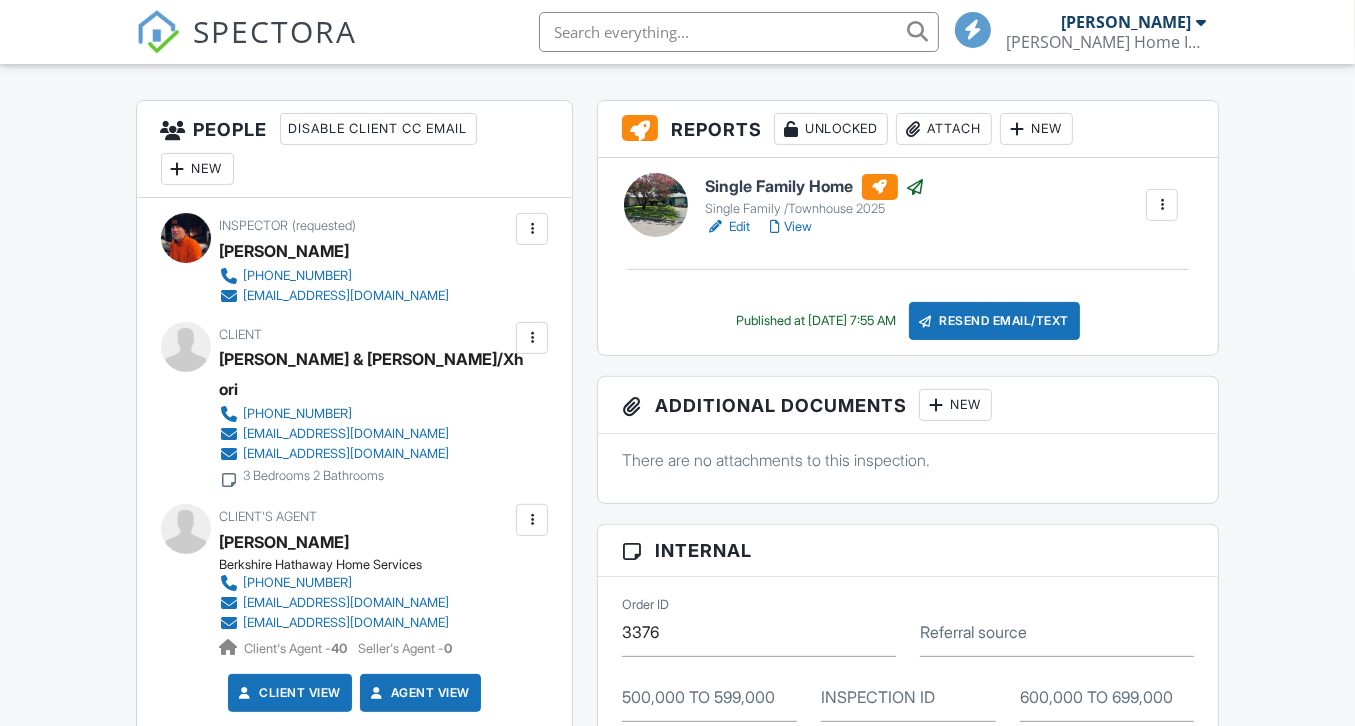 scroll, scrollTop: 486, scrollLeft: 0, axis: vertical 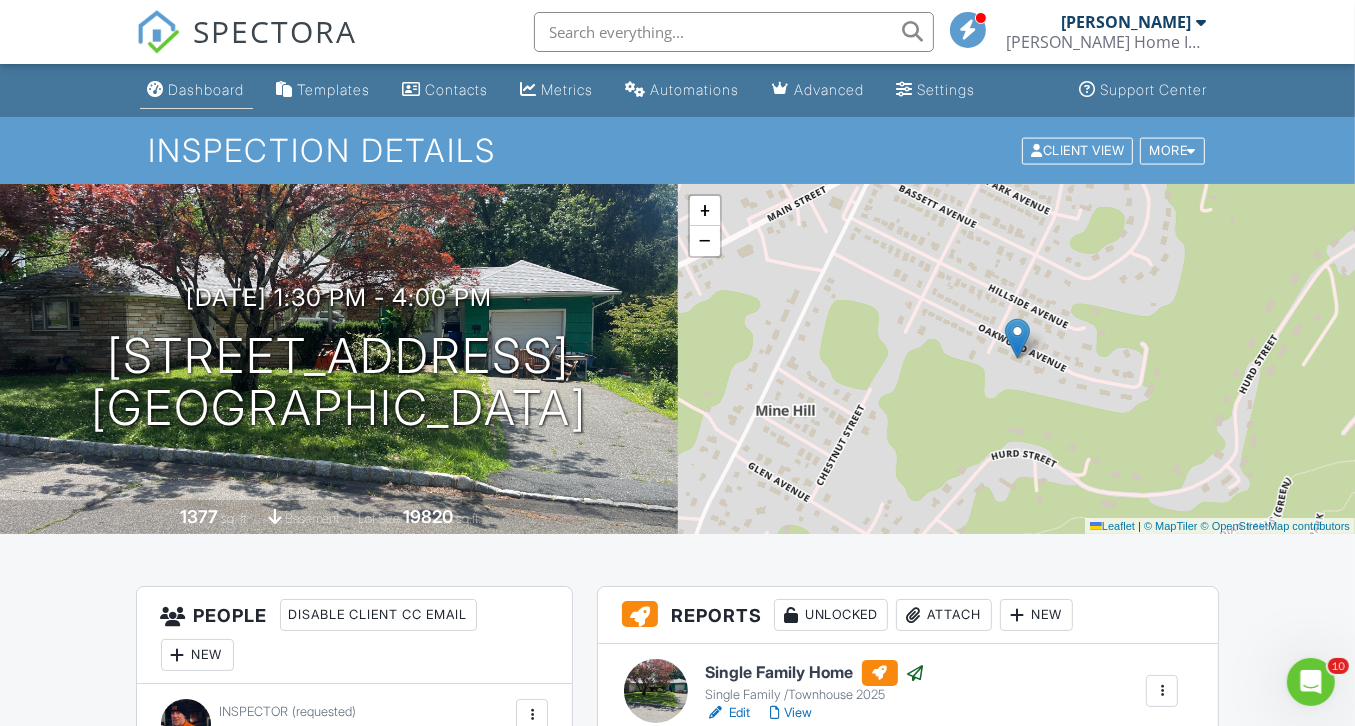 click on "Dashboard" at bounding box center [207, 89] 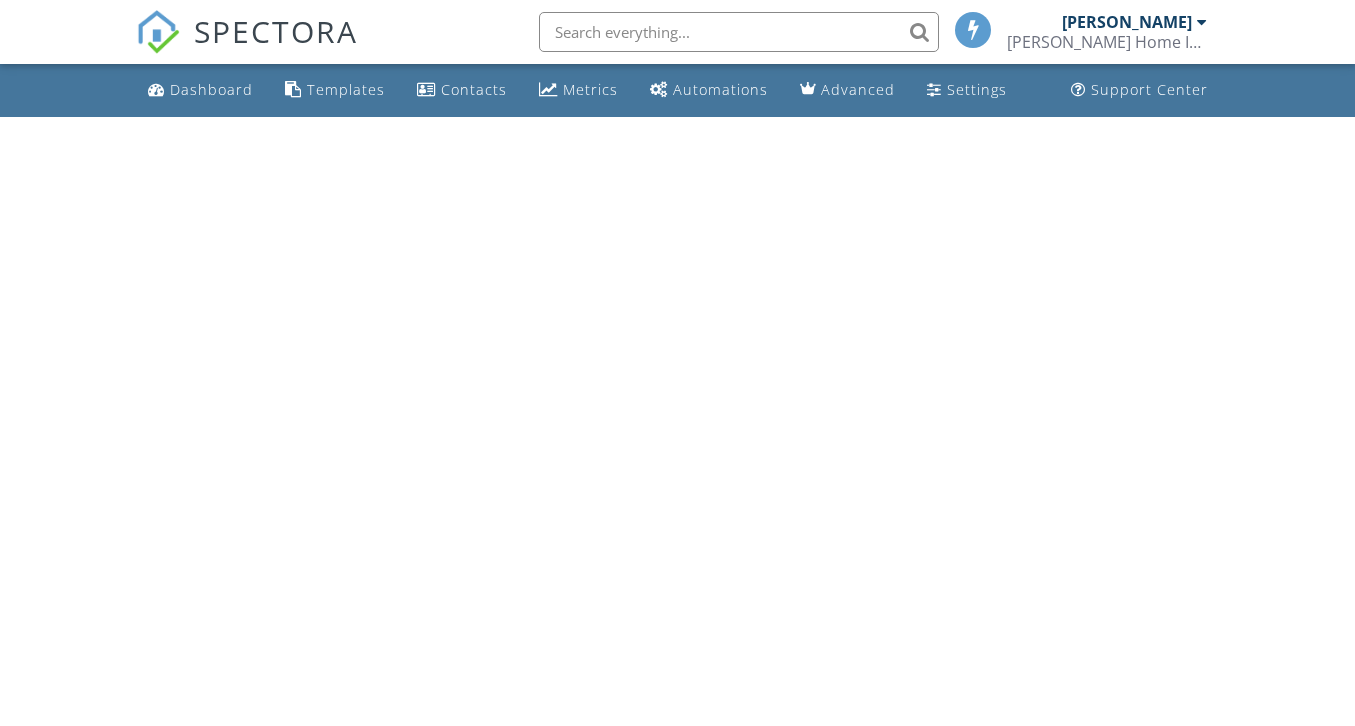 scroll, scrollTop: 0, scrollLeft: 0, axis: both 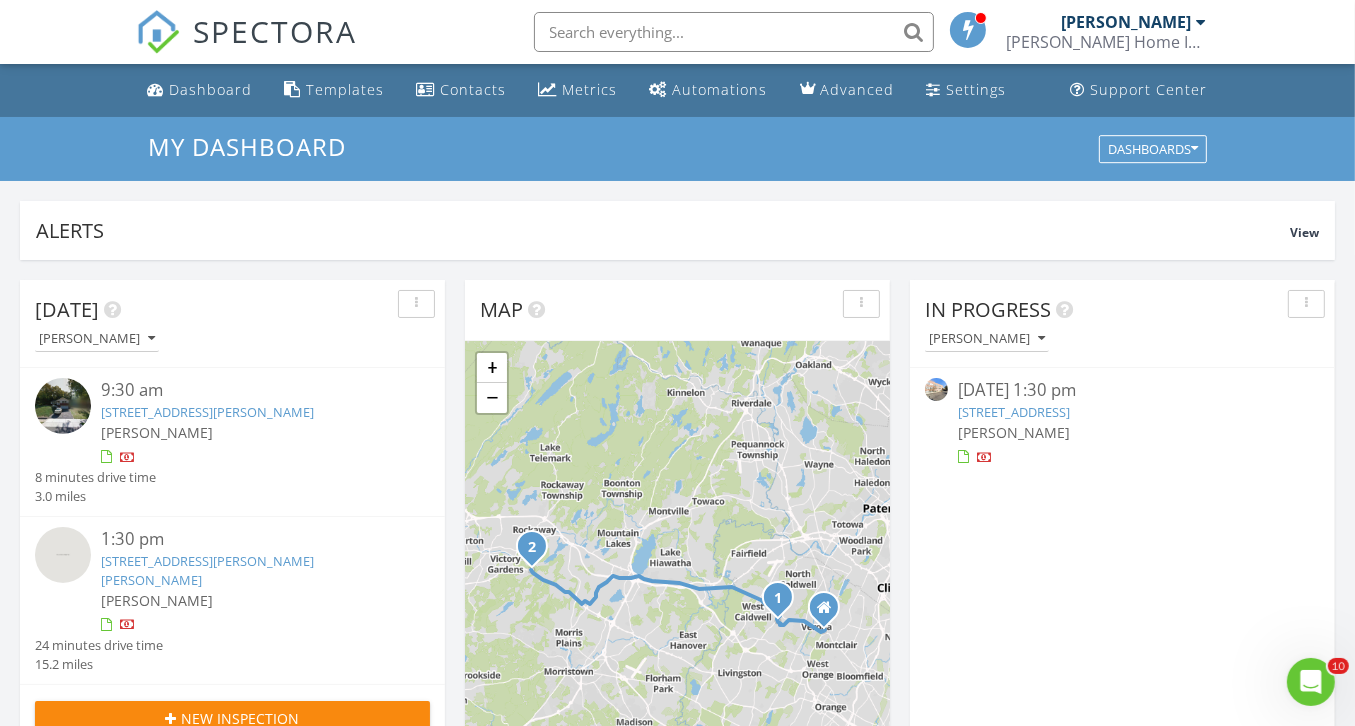 click on "[STREET_ADDRESS]" at bounding box center (1014, 412) 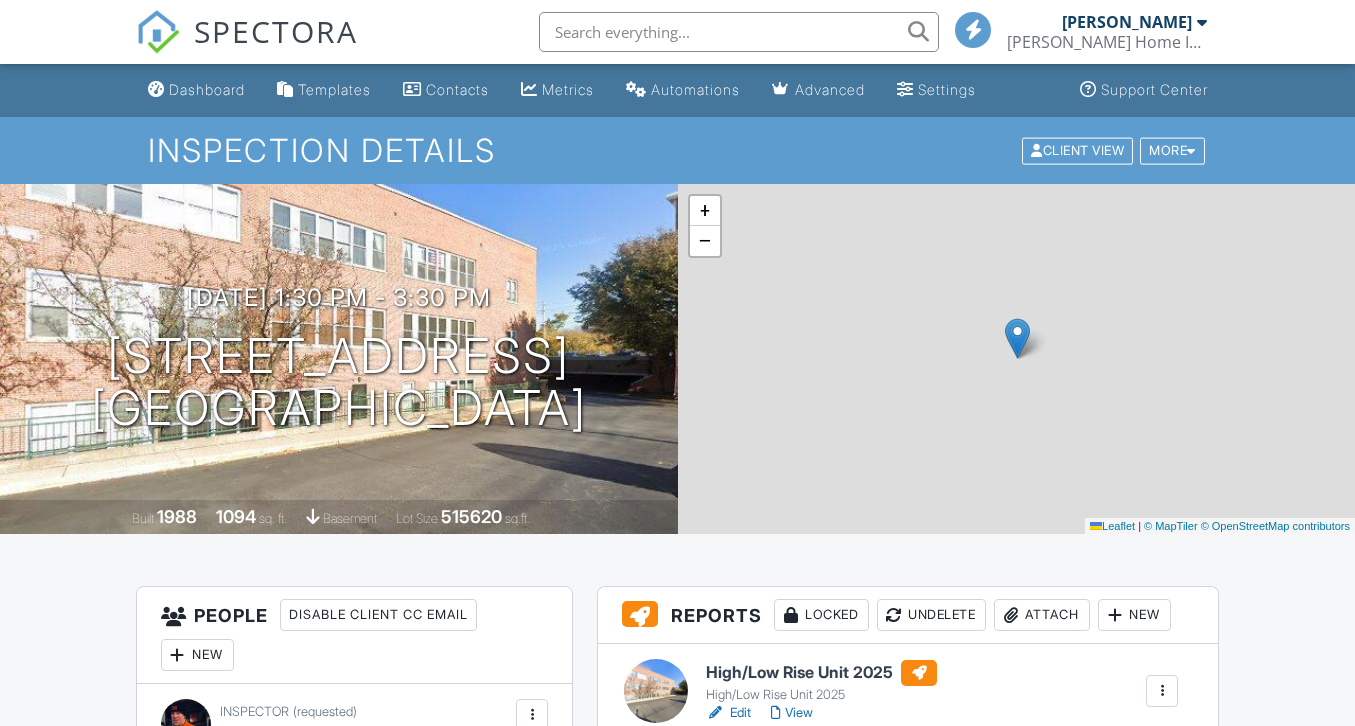 scroll, scrollTop: 0, scrollLeft: 0, axis: both 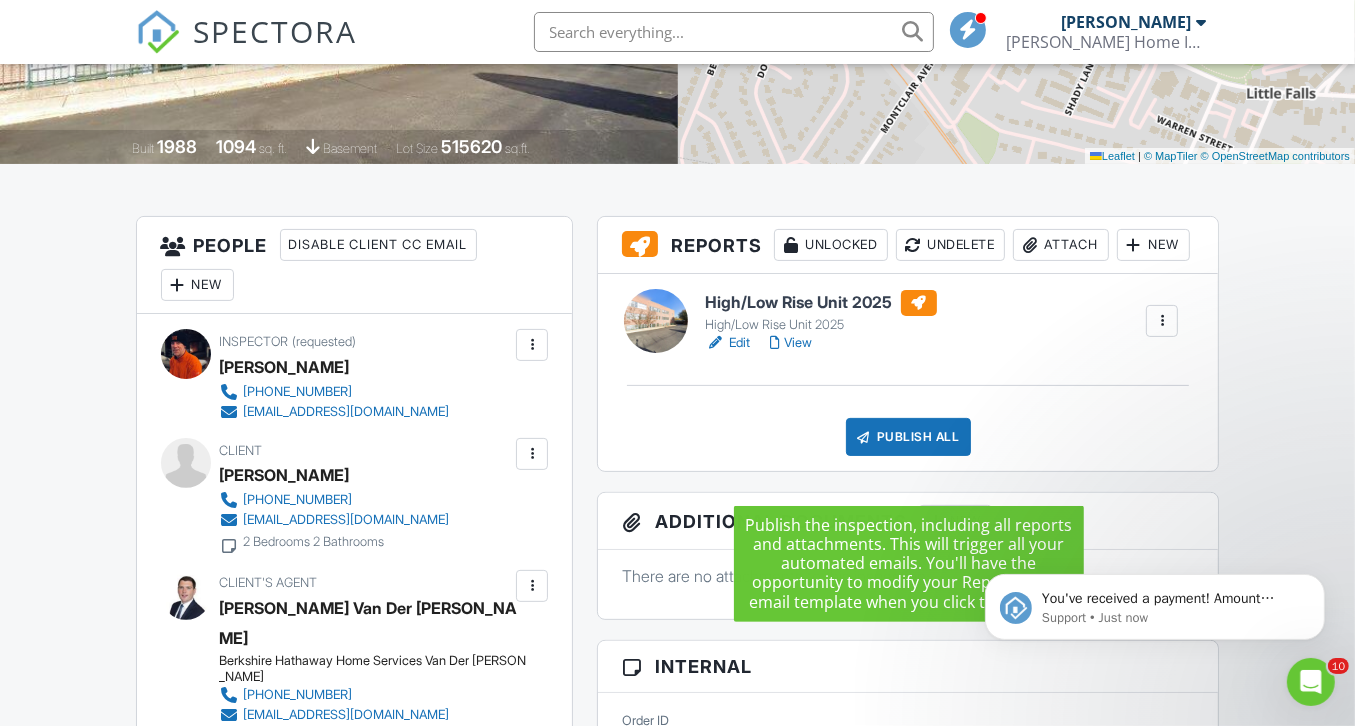click on "Publish All" at bounding box center (908, 437) 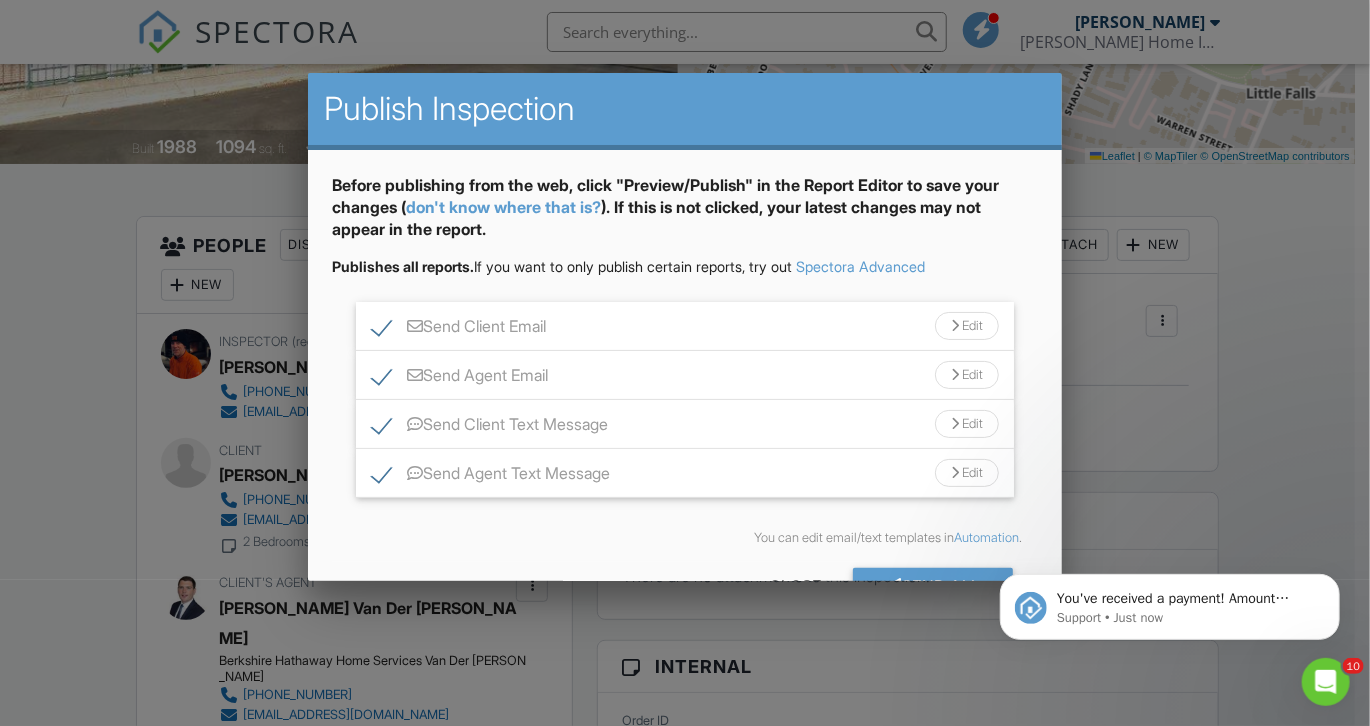 click at bounding box center (955, 424) 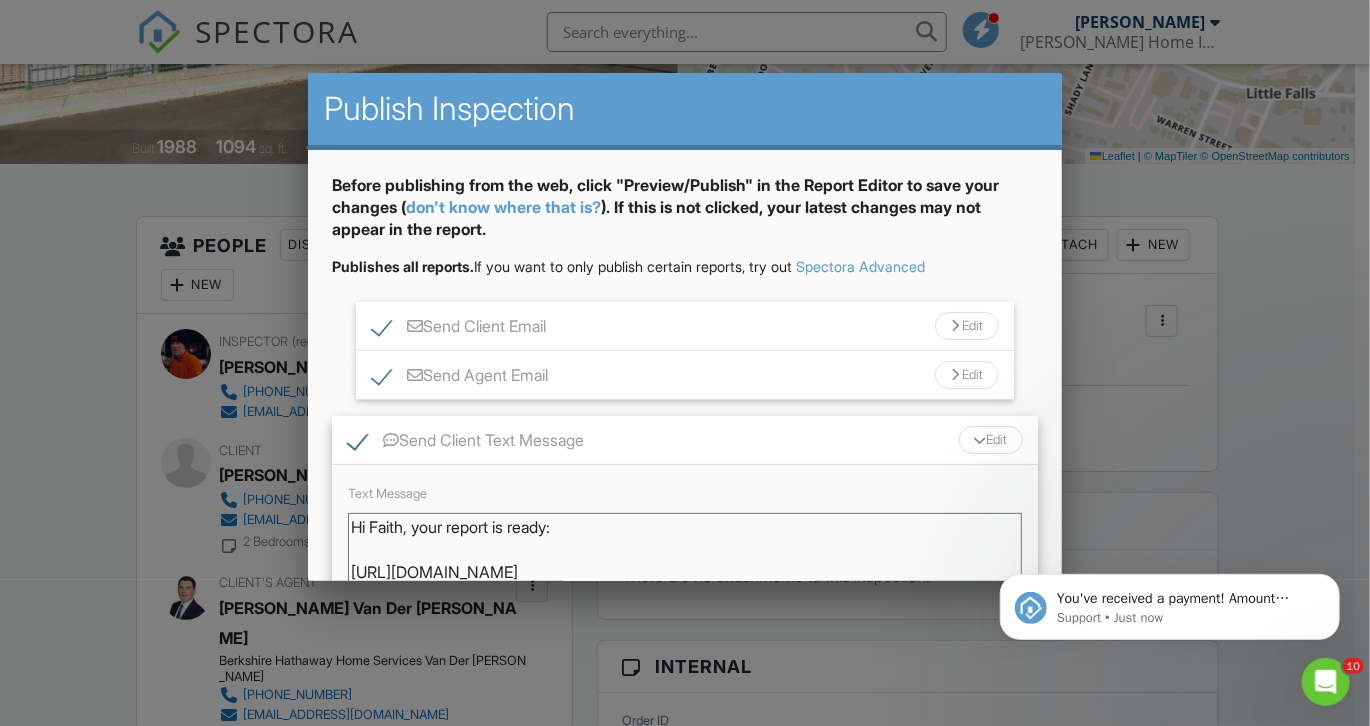 click on "Hi Faith, your report is ready:
[URL][DOMAIN_NAME]
- [PERSON_NAME] [PHONE_NUMBER]" at bounding box center [685, 563] 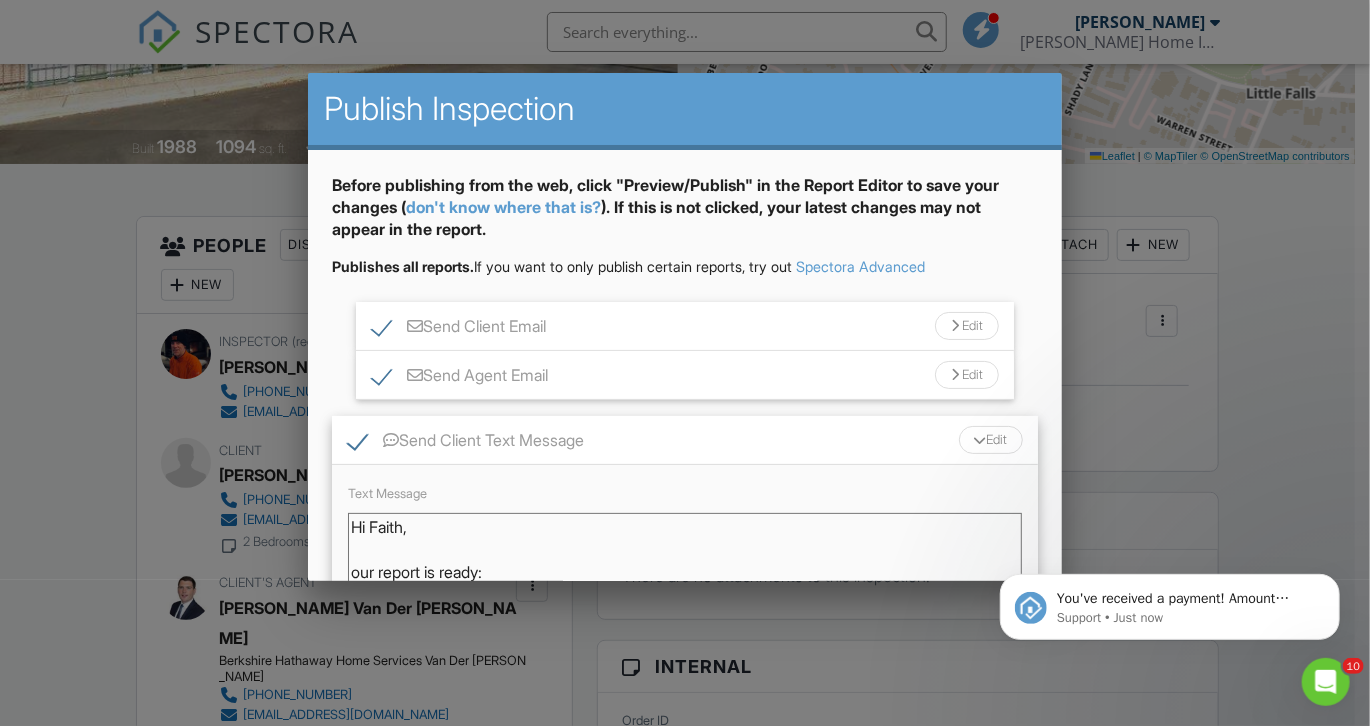 scroll, scrollTop: 0, scrollLeft: 0, axis: both 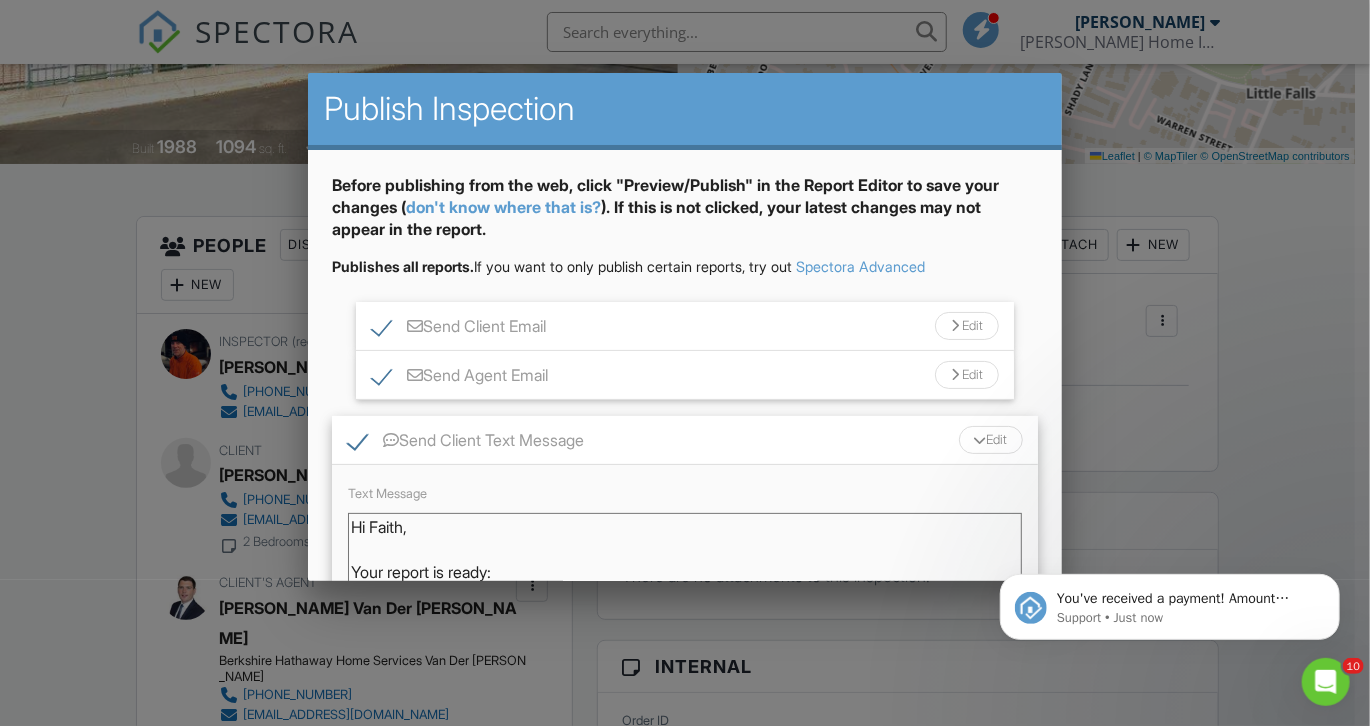 type on "Hi Faith,
Your report is ready:
https://app.spectora.com/u/u0MANkm
- Jack McEvoy 201-396-5928" 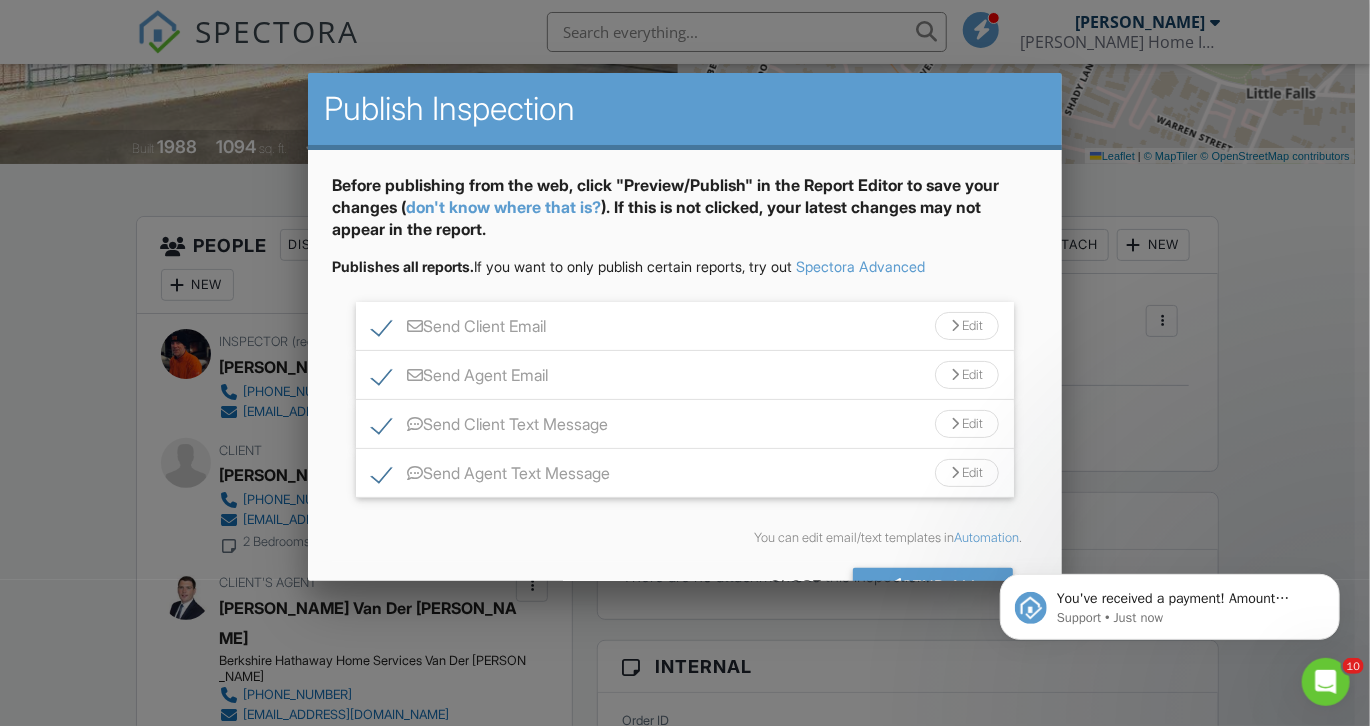 click on "Edit" at bounding box center (967, 473) 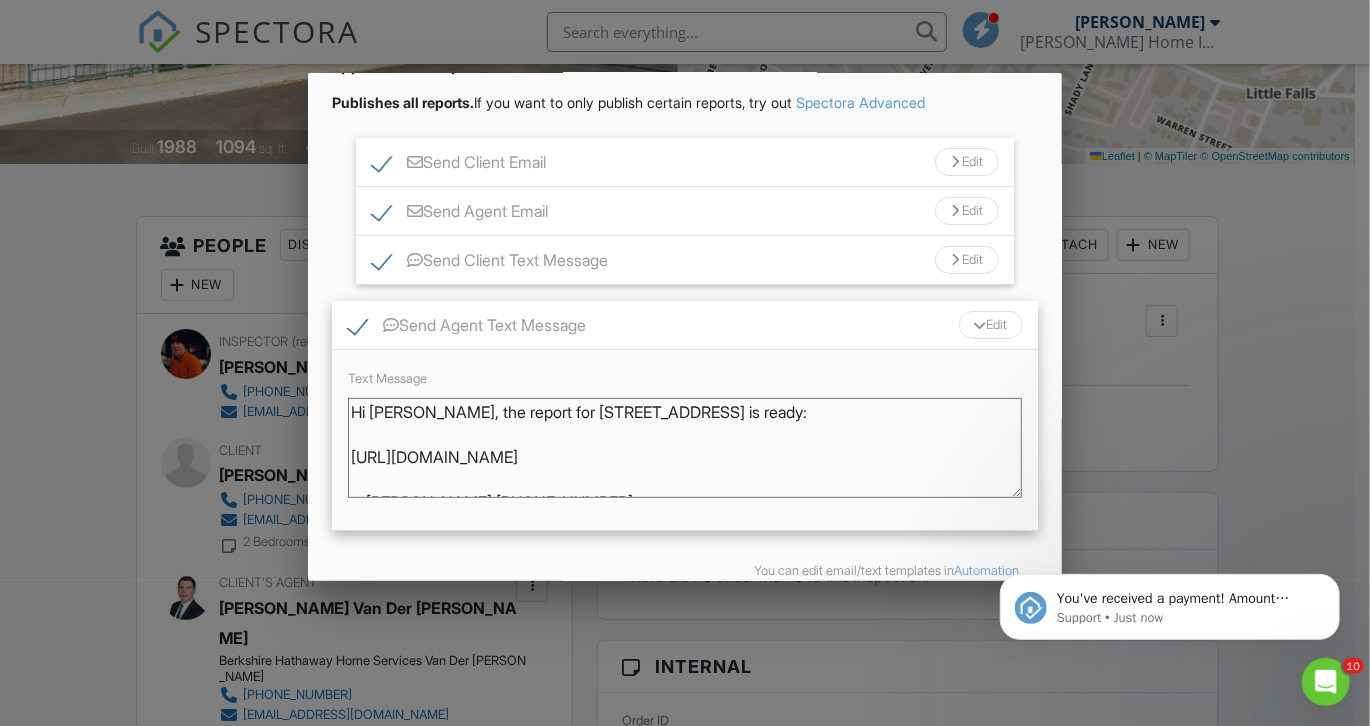 scroll, scrollTop: 188, scrollLeft: 0, axis: vertical 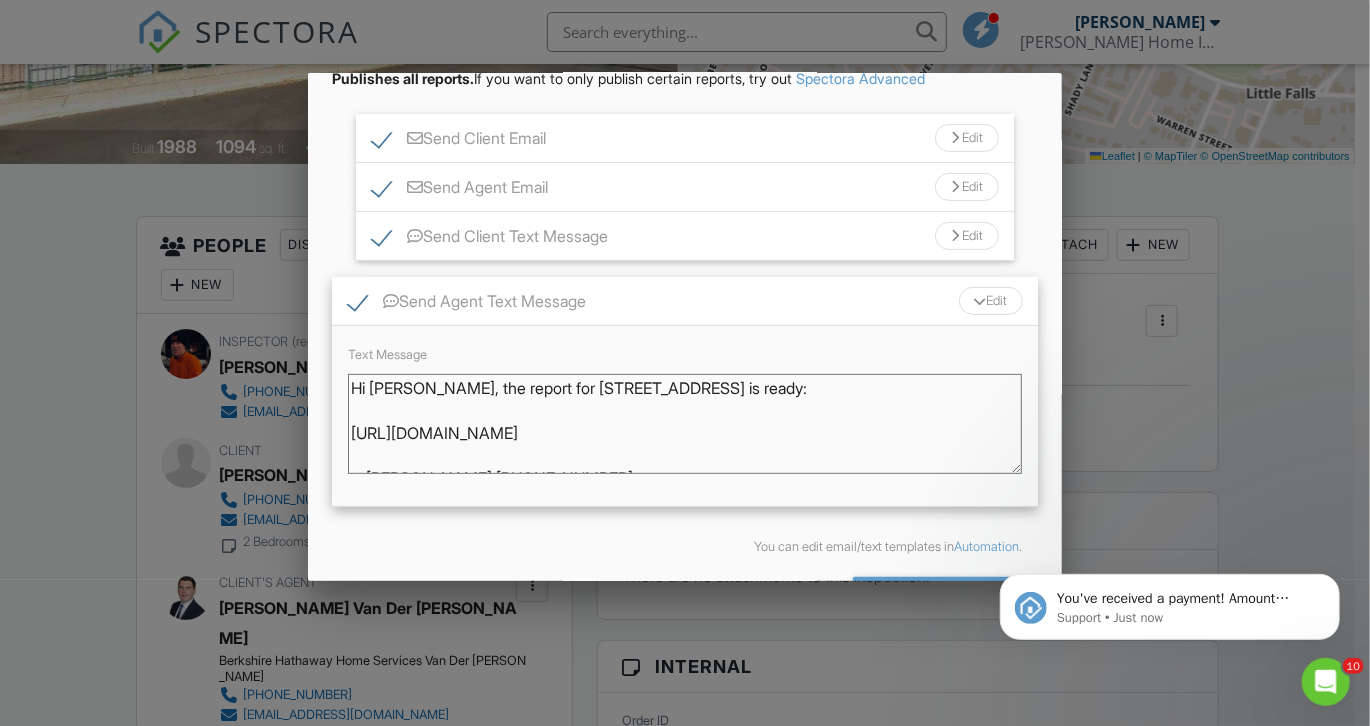 click on "Hi Rob, the report for 240 Main Street 104 is ready:
https://app.spectora.com/u/RBdMwRc
- Jack McEvoy 201-396-5928" at bounding box center (685, 424) 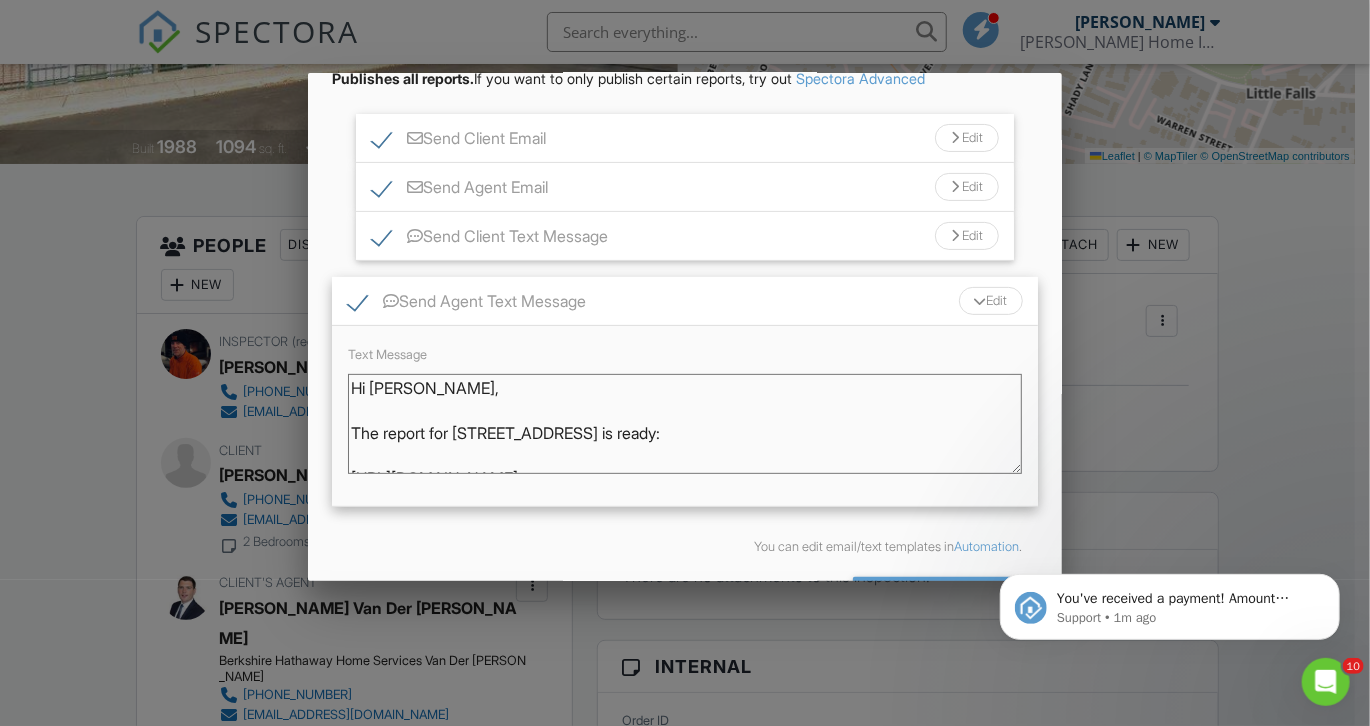 type on "Hi Rob,
The report for 240 Main Street 104 is ready:
https://app.spectora.com/u/RBdMwRc
- Jack McEvoy 201-396-5928" 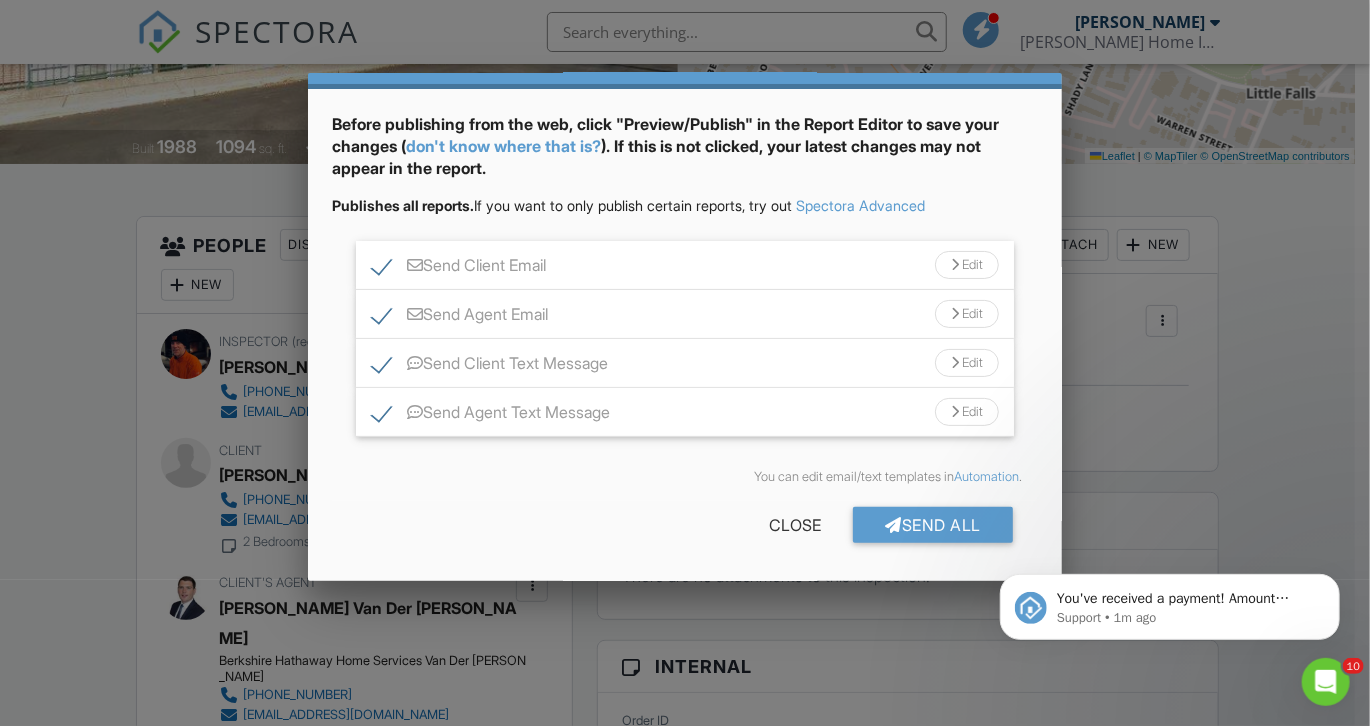 scroll, scrollTop: 59, scrollLeft: 0, axis: vertical 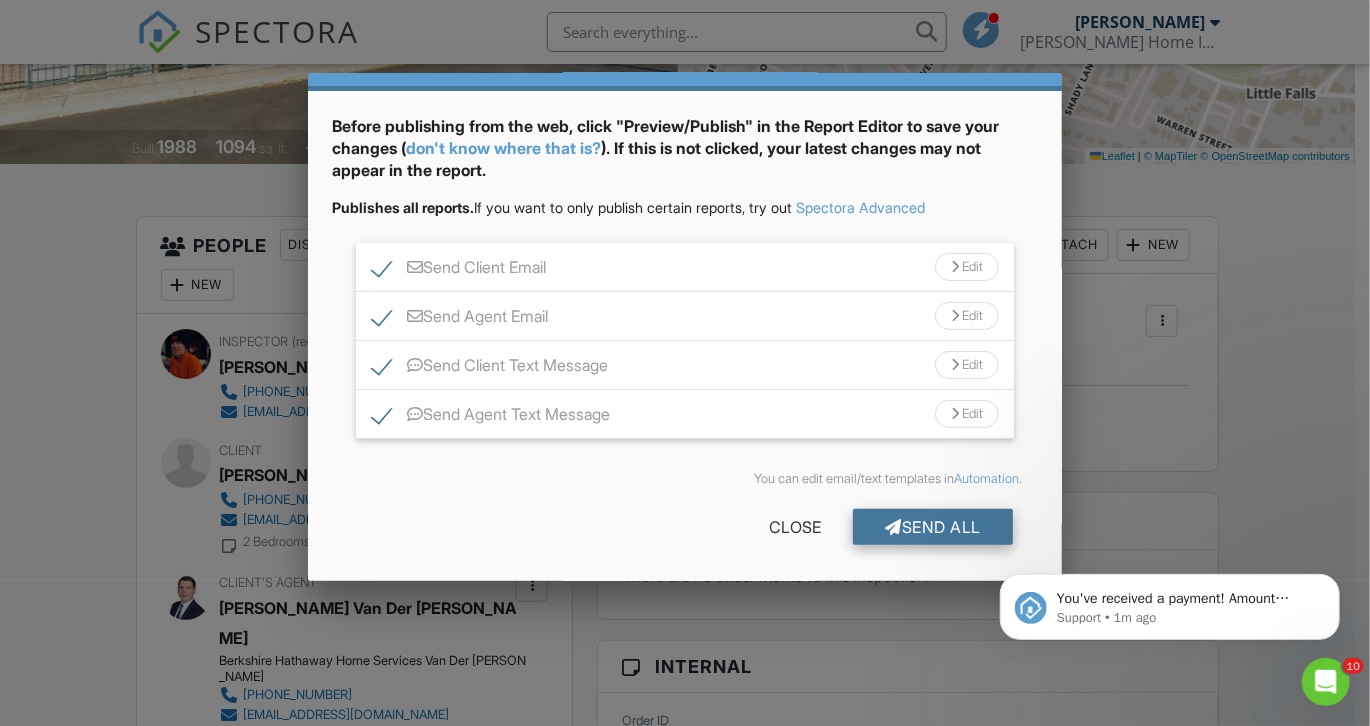 click on "Send All" at bounding box center (933, 527) 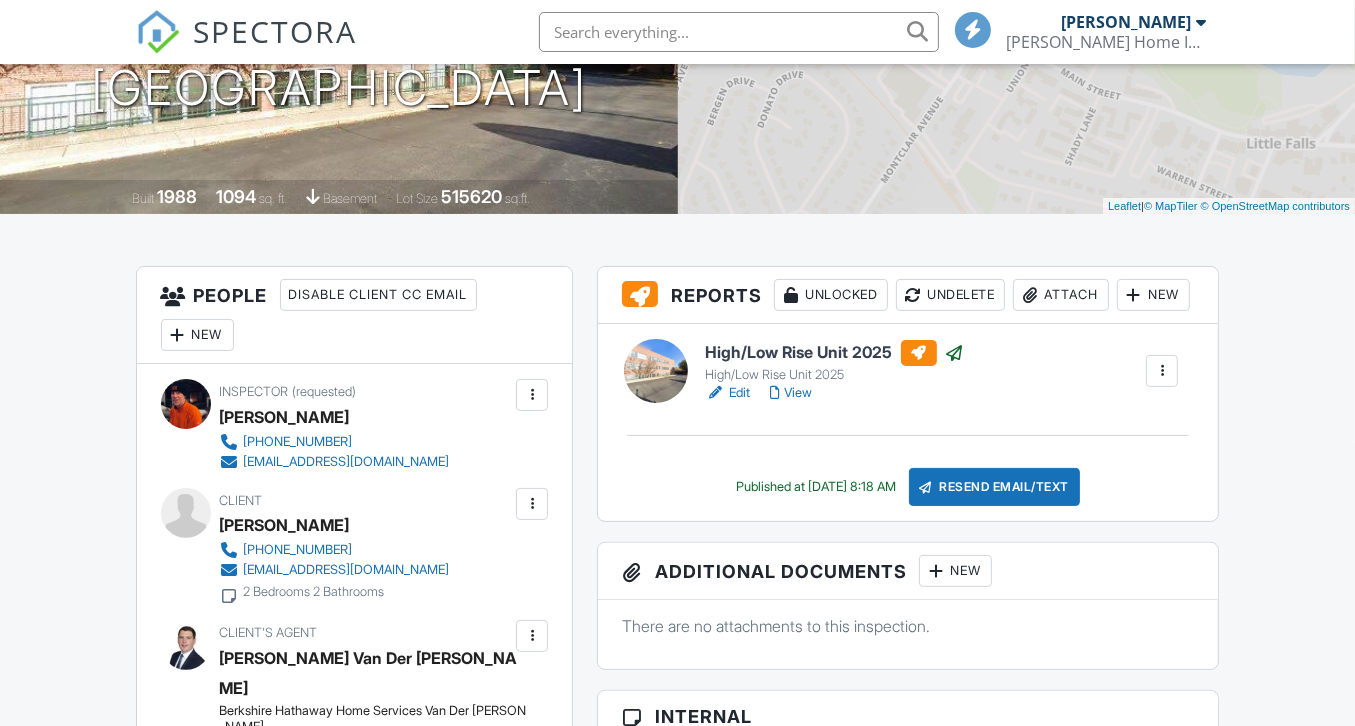 scroll, scrollTop: 320, scrollLeft: 0, axis: vertical 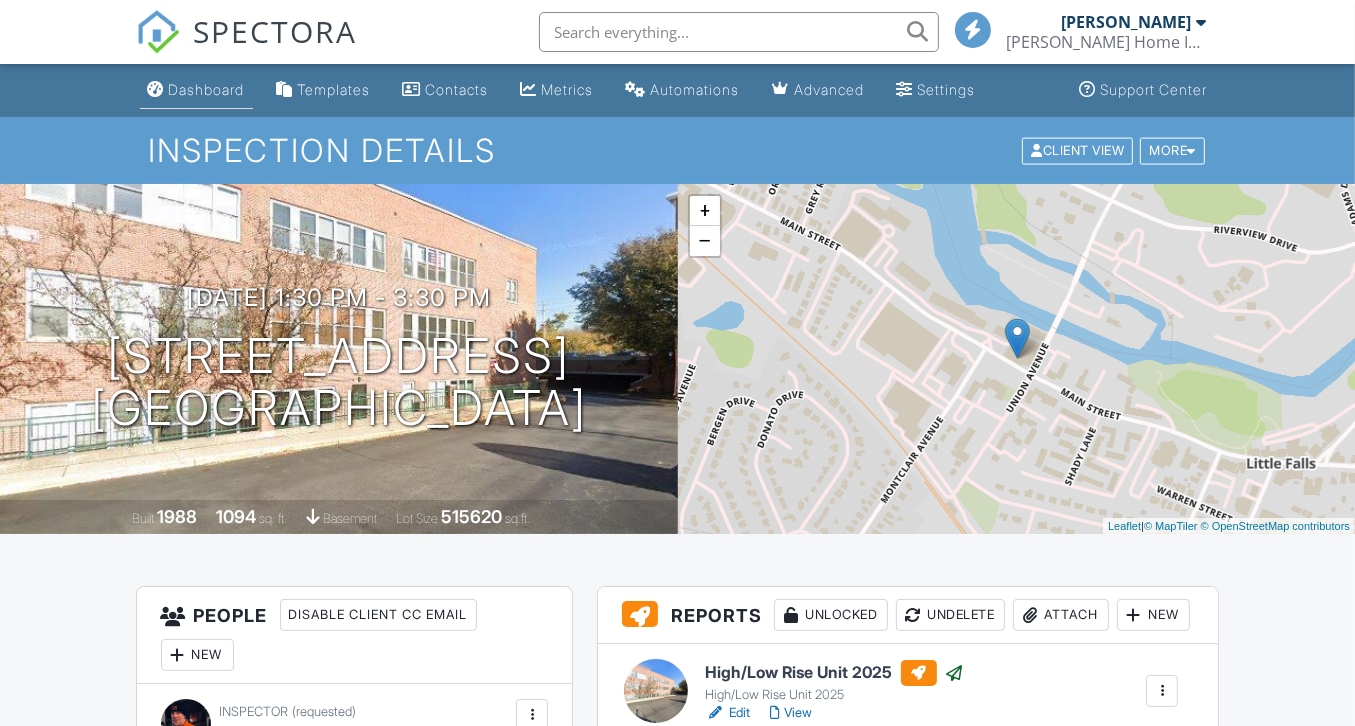 click on "Dashboard" at bounding box center (207, 89) 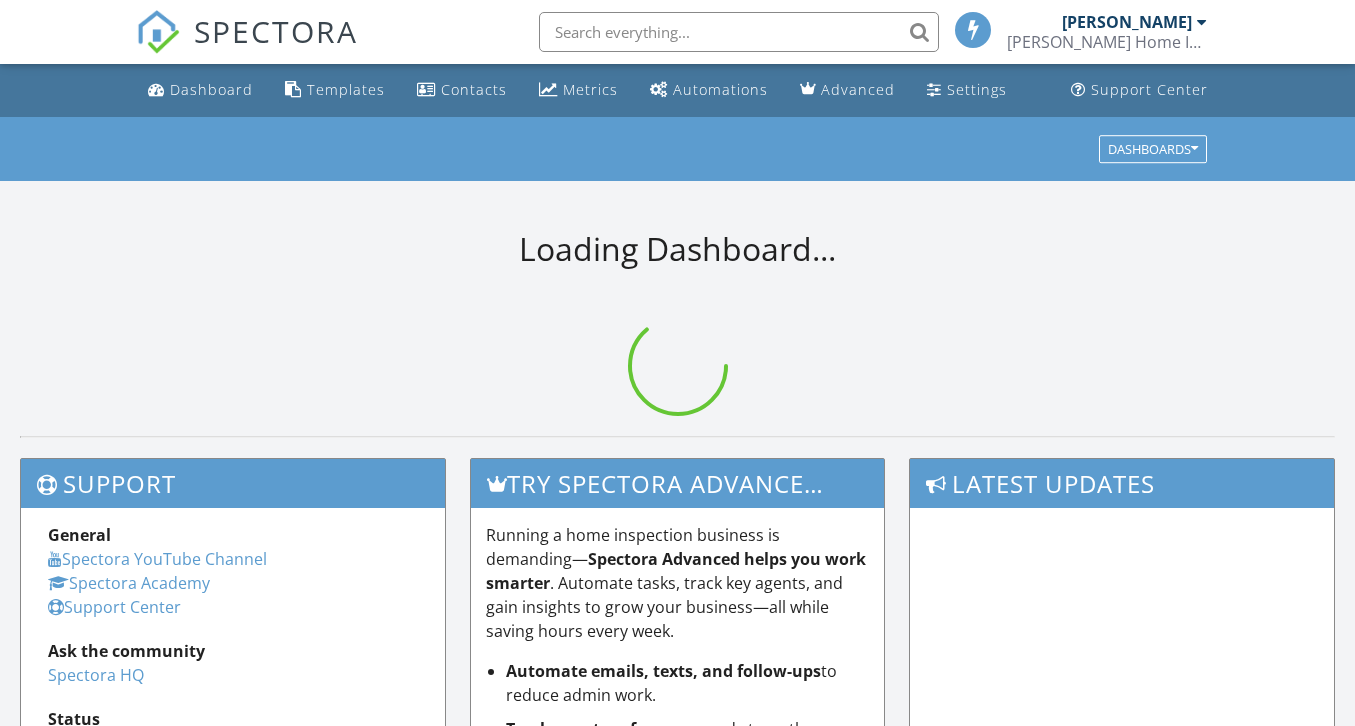 scroll, scrollTop: 0, scrollLeft: 0, axis: both 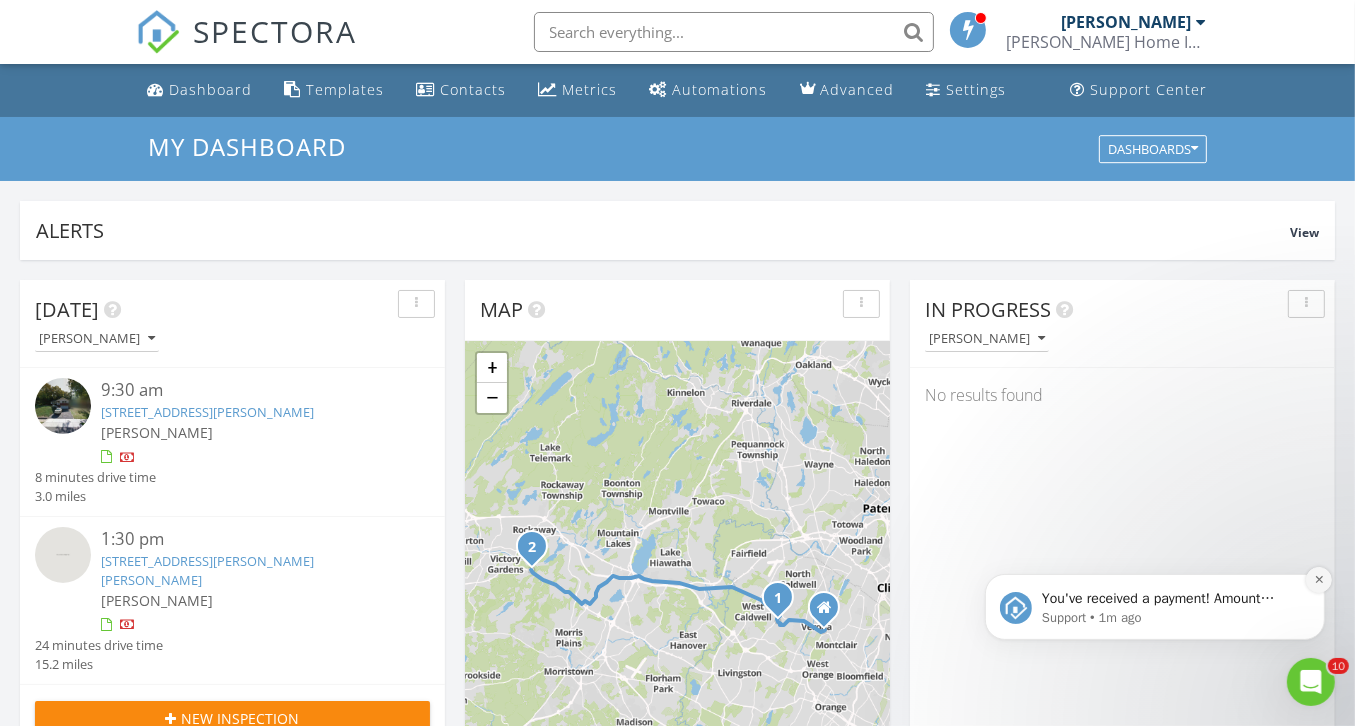 click 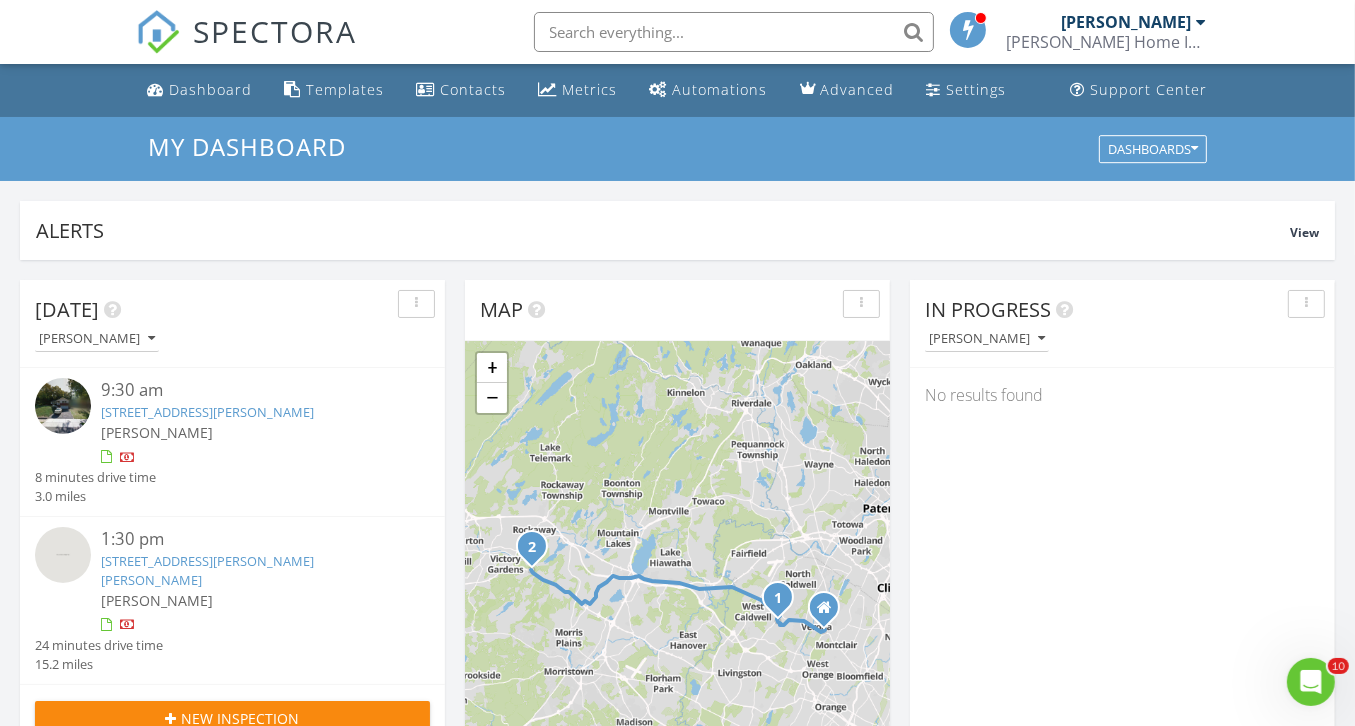 click on "4 Parkway E, Caldwell, NJ 07006" at bounding box center [207, 412] 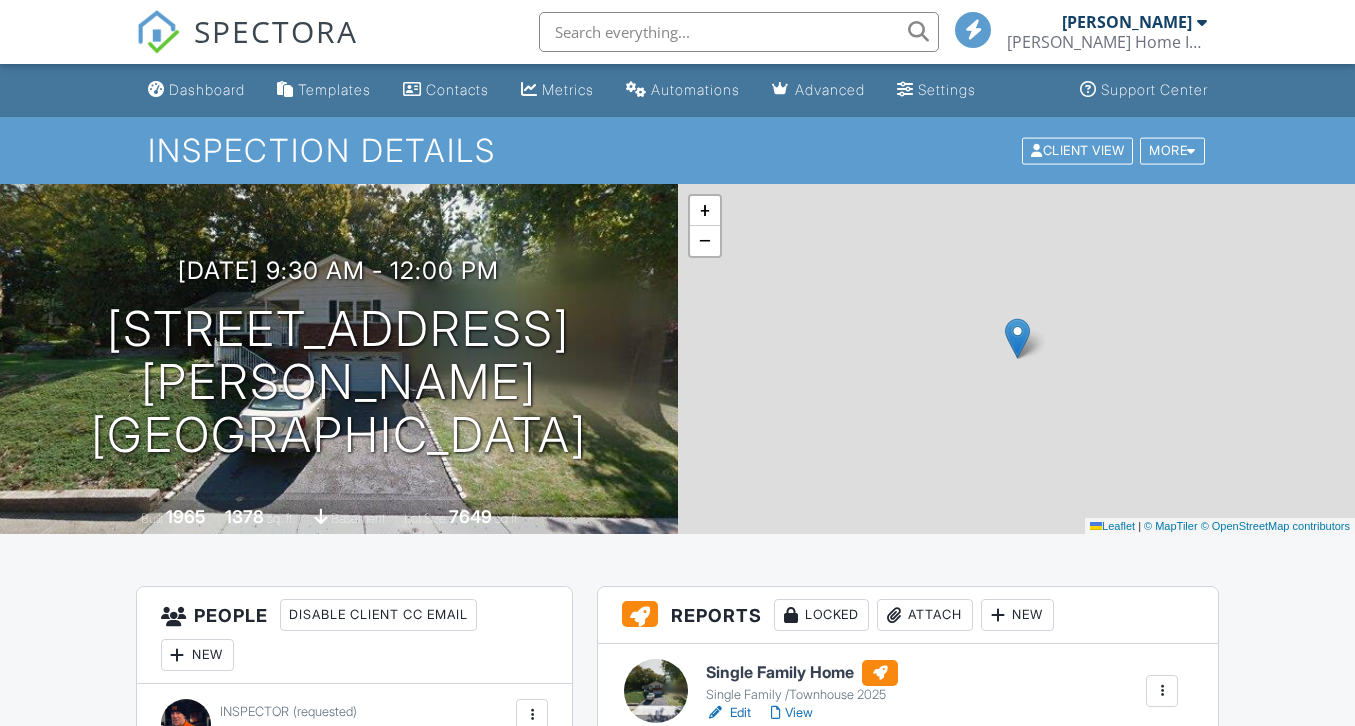 scroll, scrollTop: 0, scrollLeft: 0, axis: both 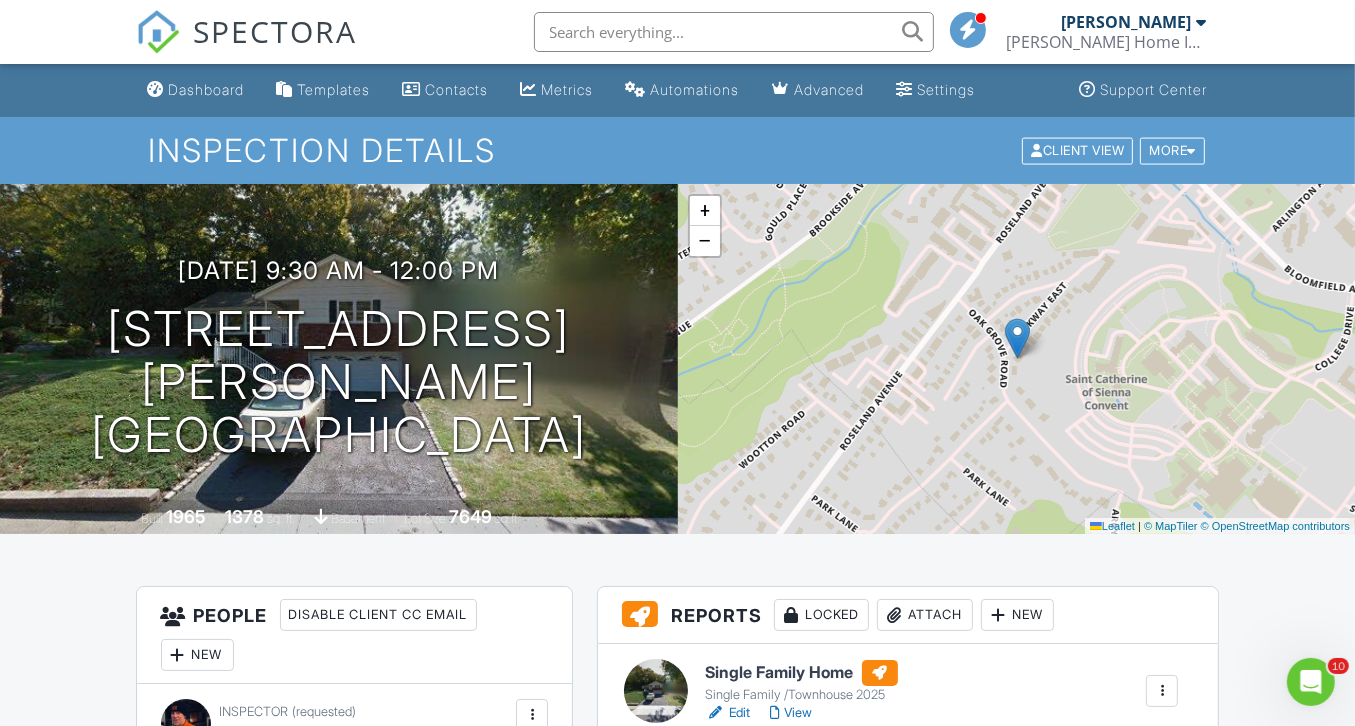 click on "Single Family Home" at bounding box center [802, 673] 